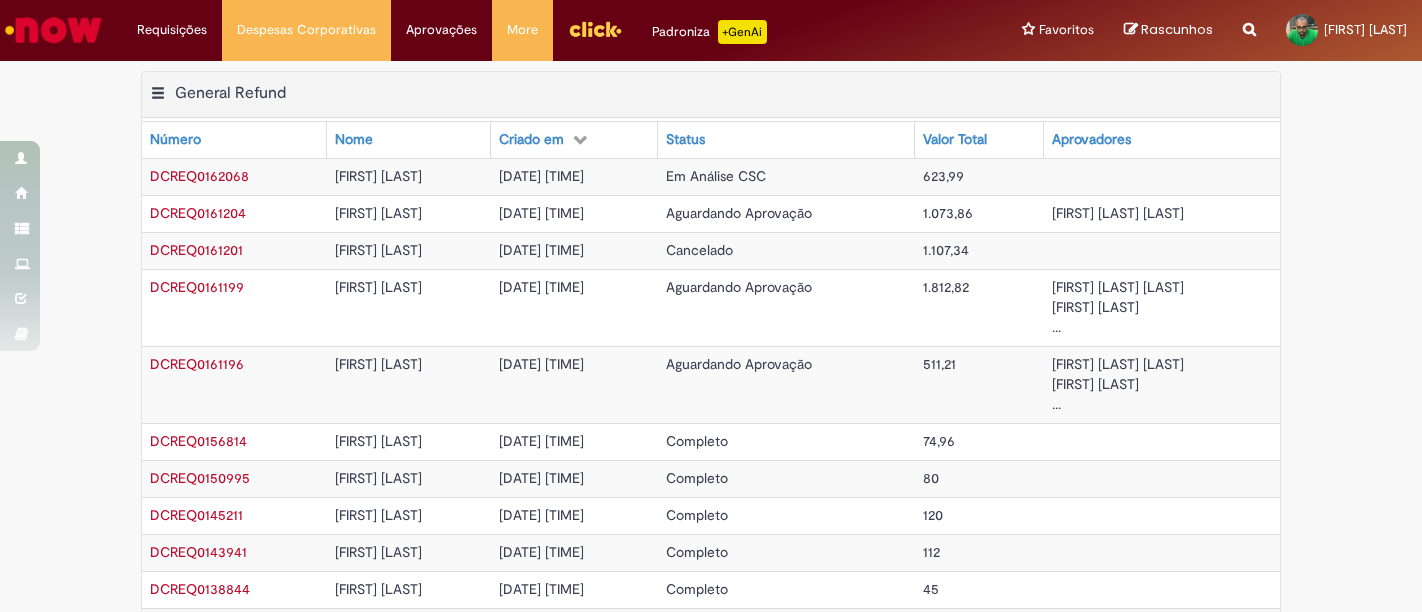 scroll, scrollTop: 0, scrollLeft: 0, axis: both 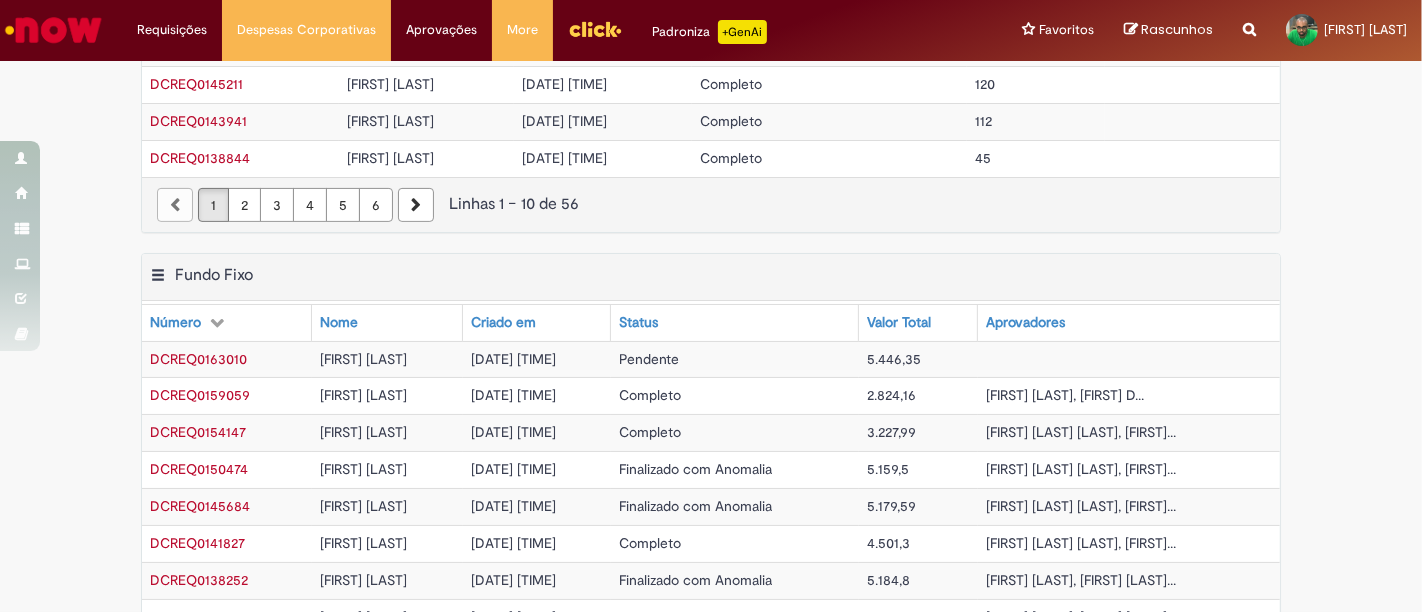 click on "Pendente" at bounding box center (735, 359) 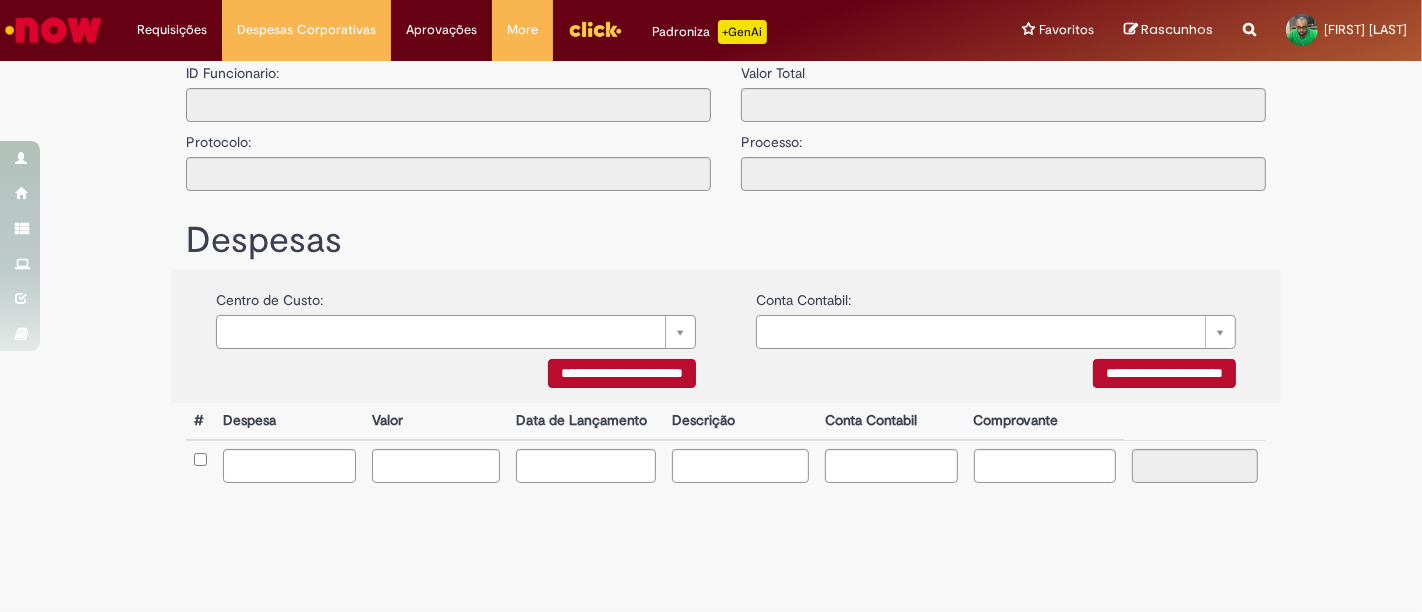 type on "**********" 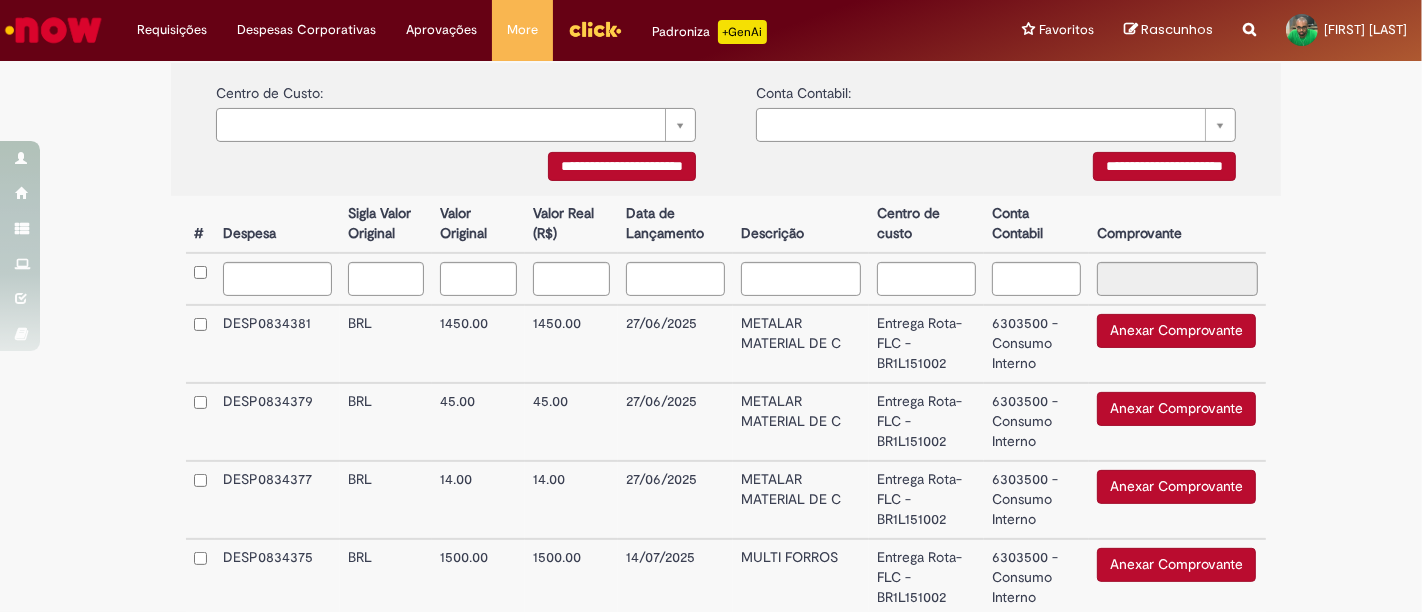 scroll, scrollTop: 0, scrollLeft: 0, axis: both 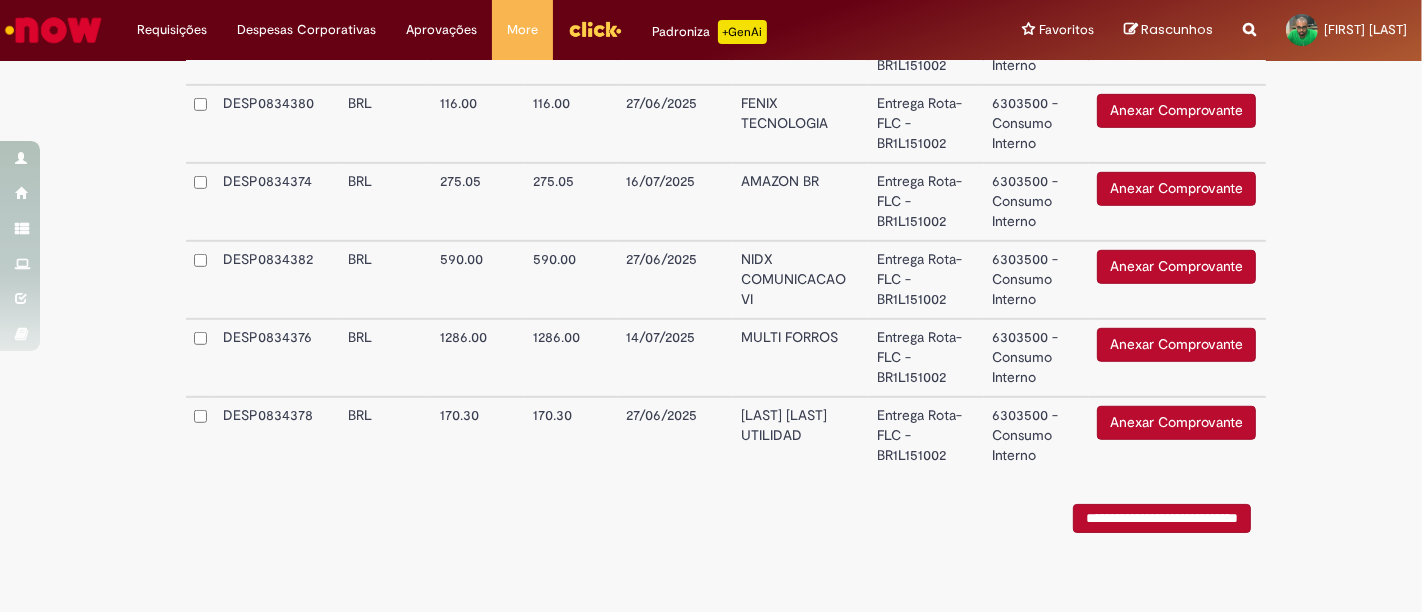 click on "Anexar Comprovante" at bounding box center [1176, 345] 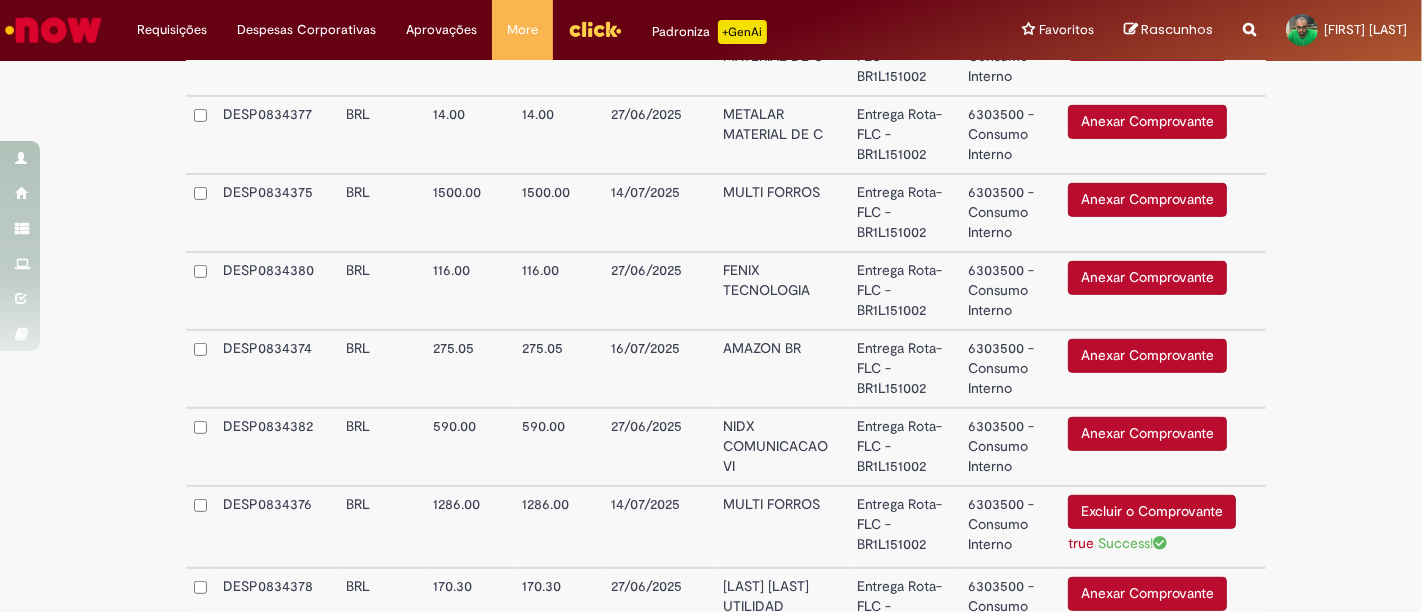 scroll, scrollTop: 783, scrollLeft: 0, axis: vertical 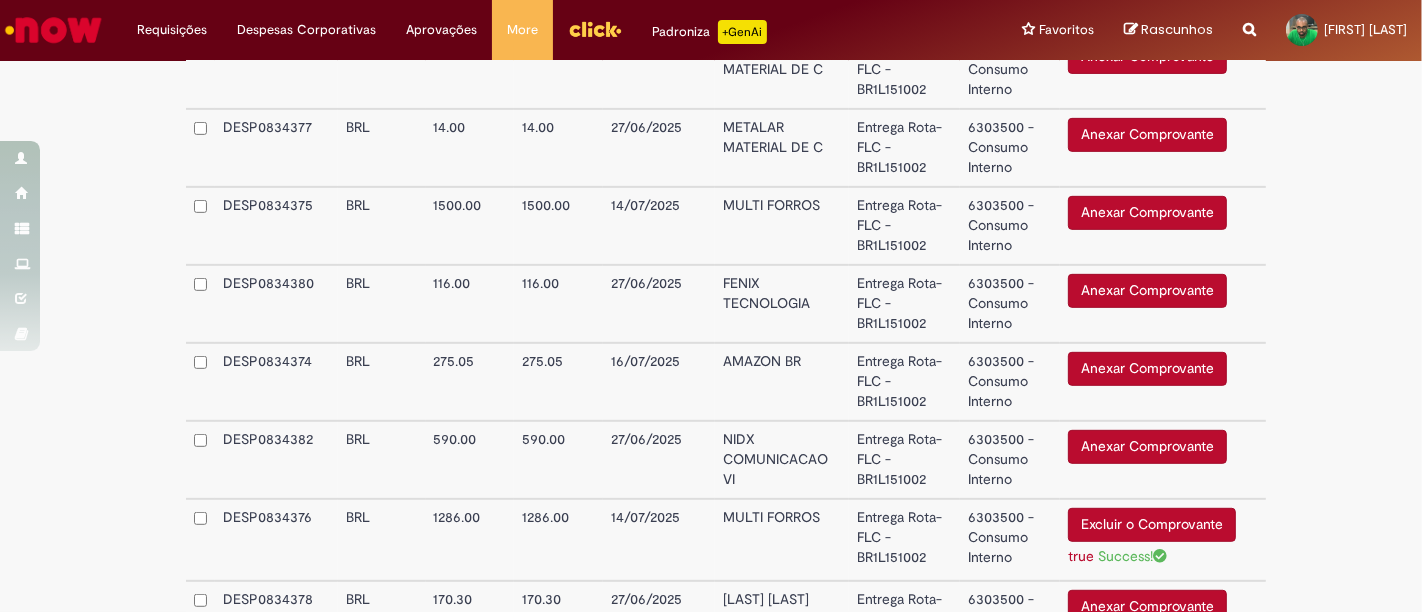 click on "Anexar Comprovante" at bounding box center [1147, 213] 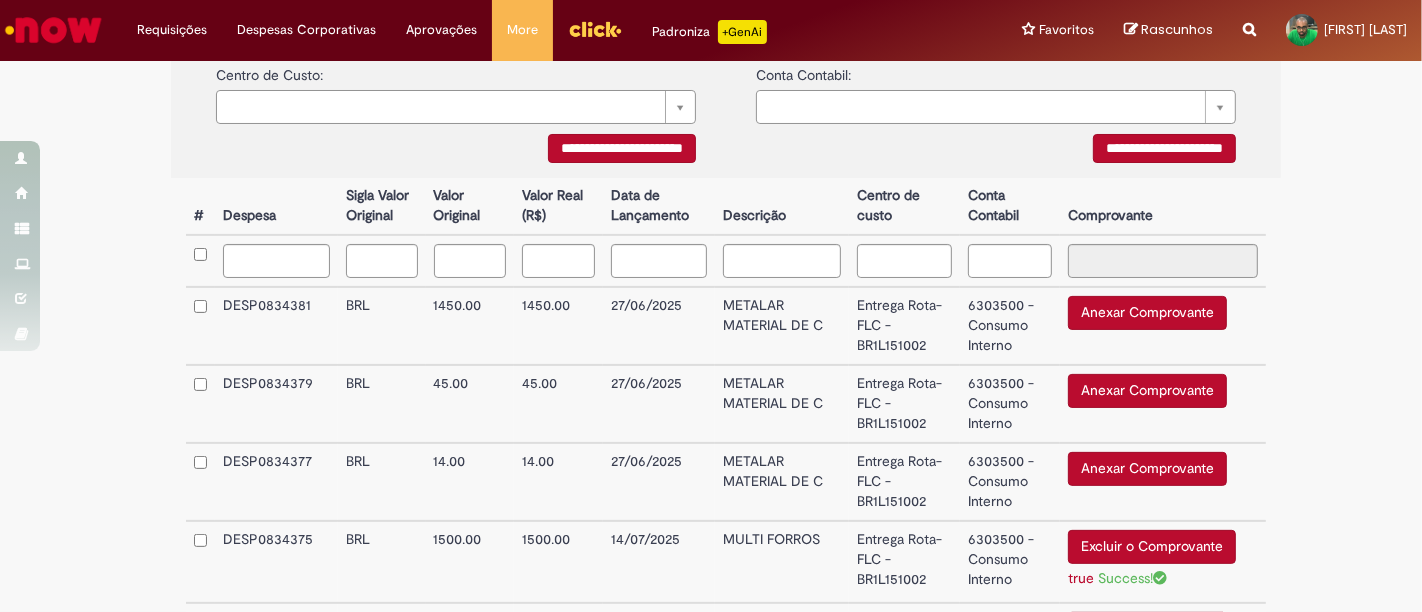 scroll, scrollTop: 451, scrollLeft: 0, axis: vertical 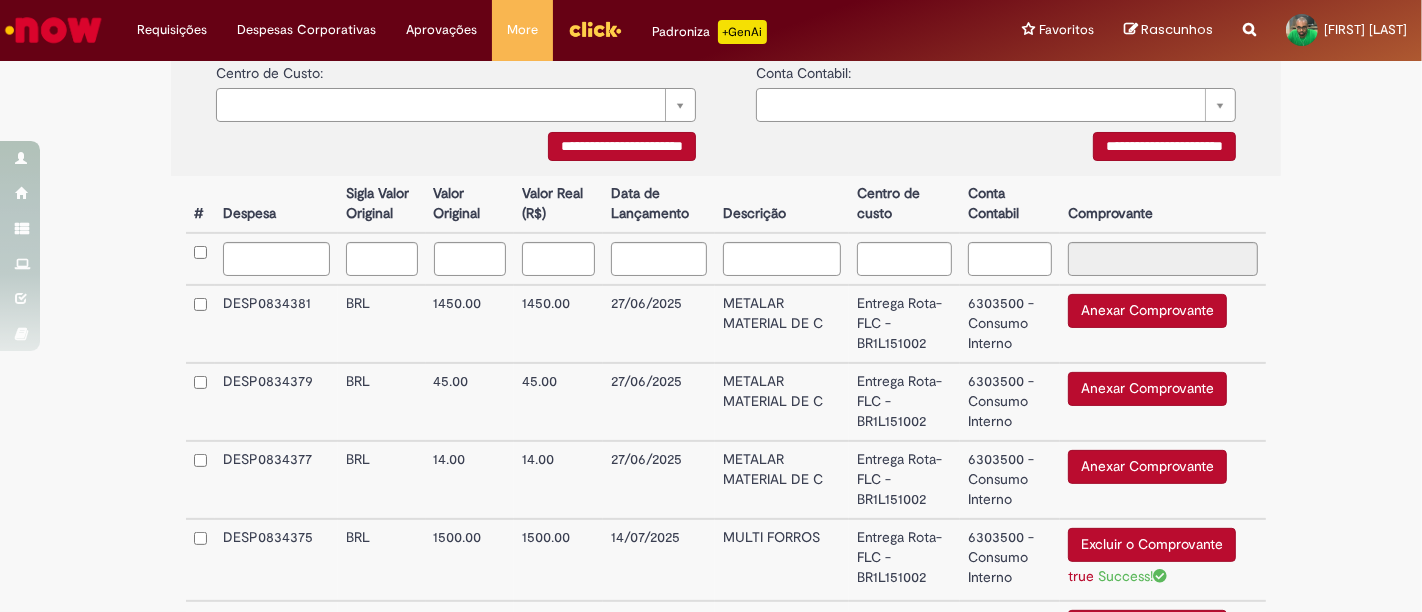 click on "Anexar Comprovante" at bounding box center [1147, 311] 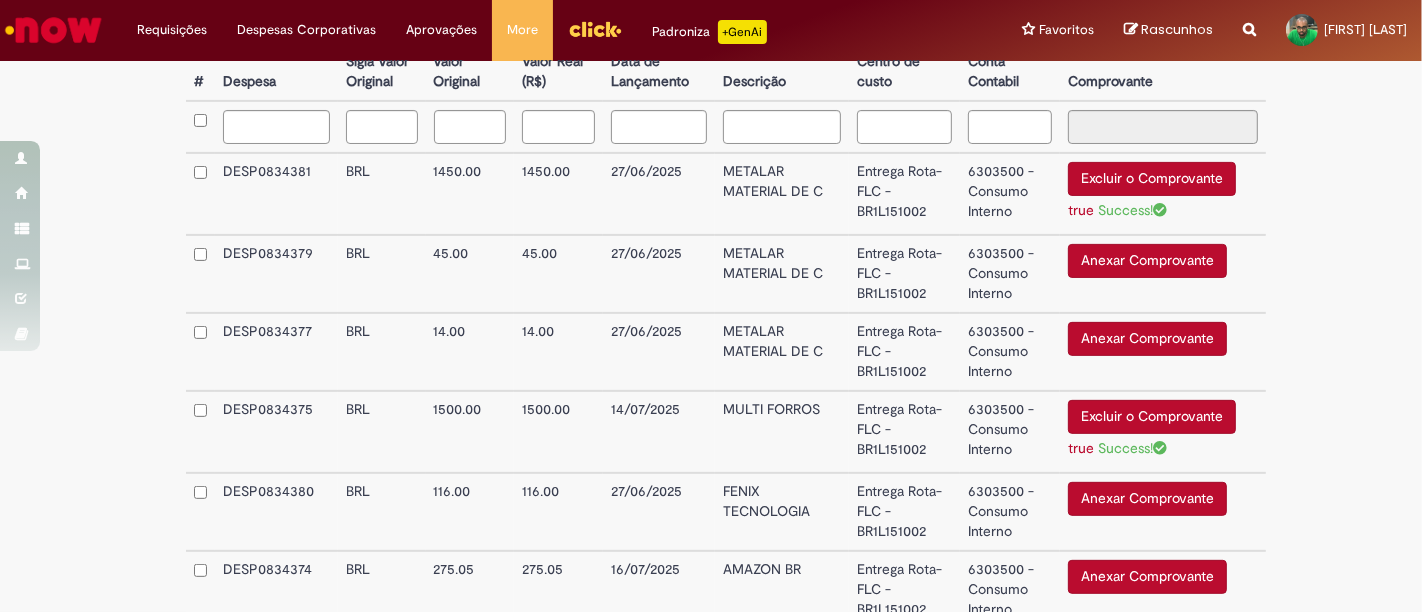 scroll, scrollTop: 590, scrollLeft: 0, axis: vertical 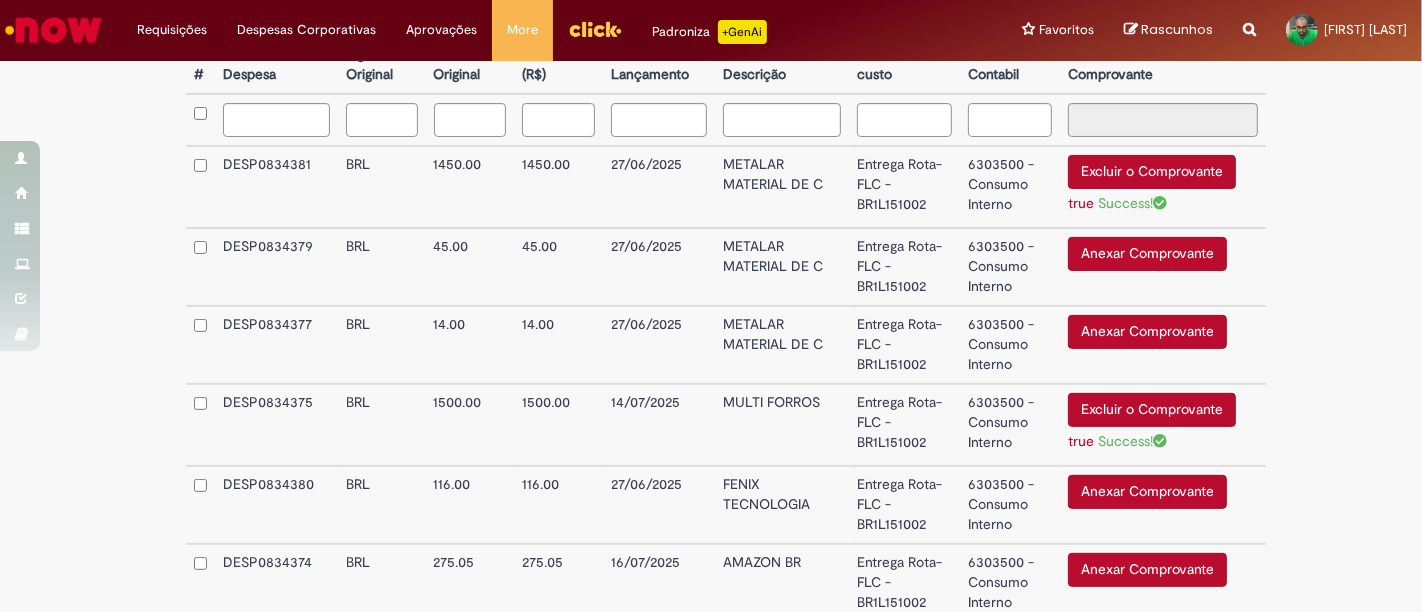 click on "Anexar Comprovante" at bounding box center (1147, 254) 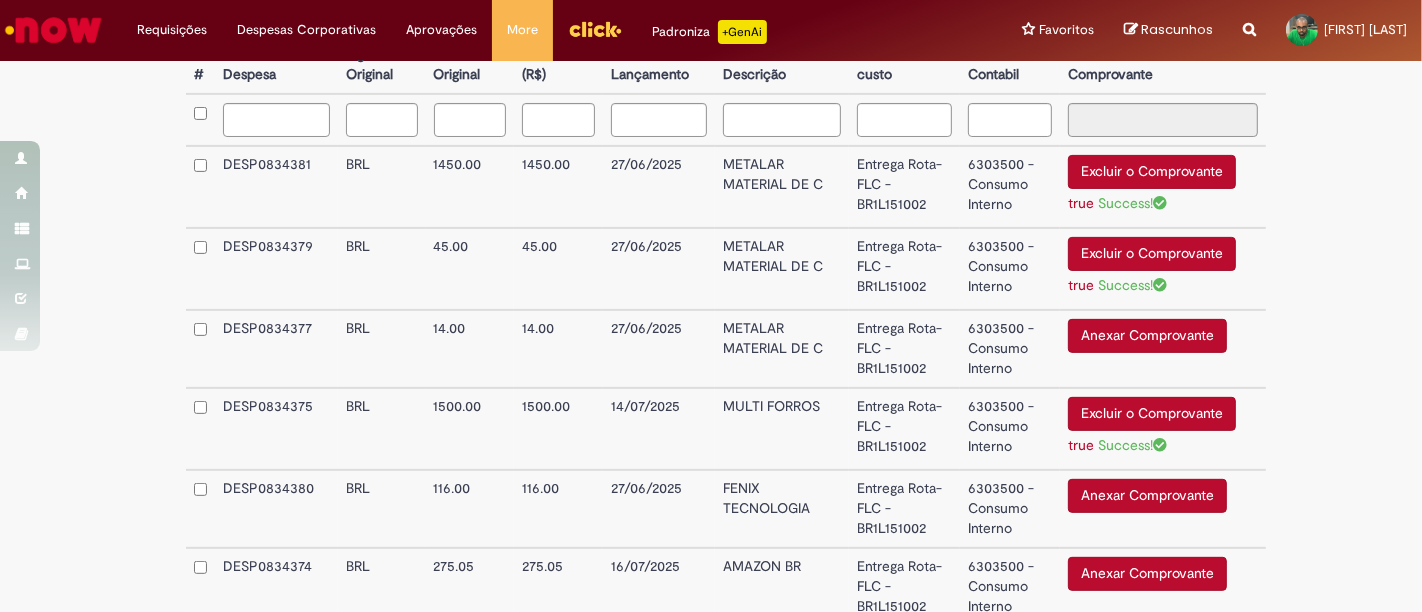 click on "Anexar Comprovante" at bounding box center (1147, 336) 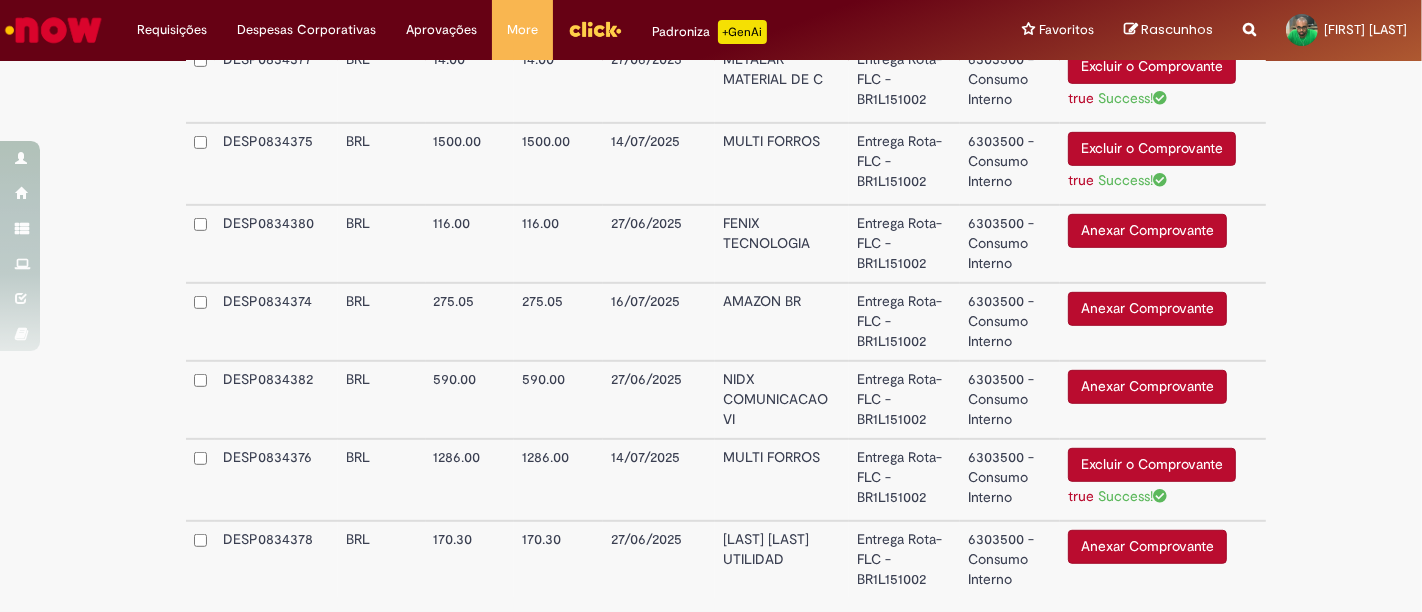 scroll, scrollTop: 857, scrollLeft: 0, axis: vertical 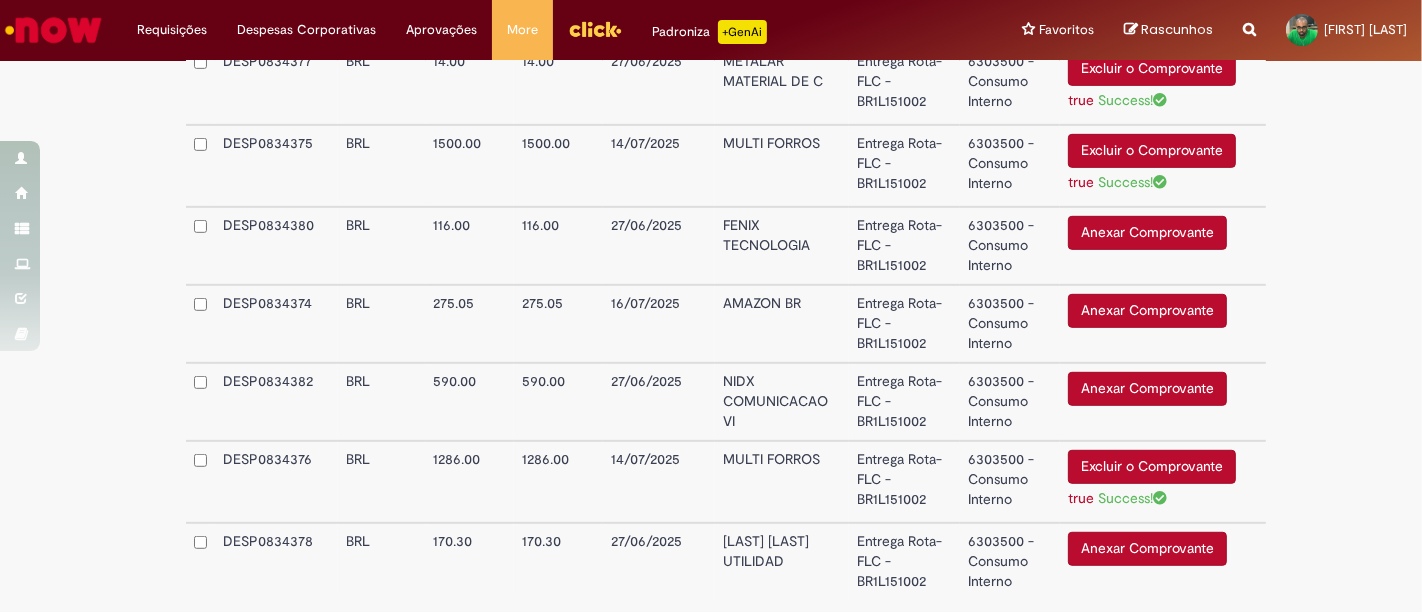 click on "Anexar Comprovante" at bounding box center (1147, 233) 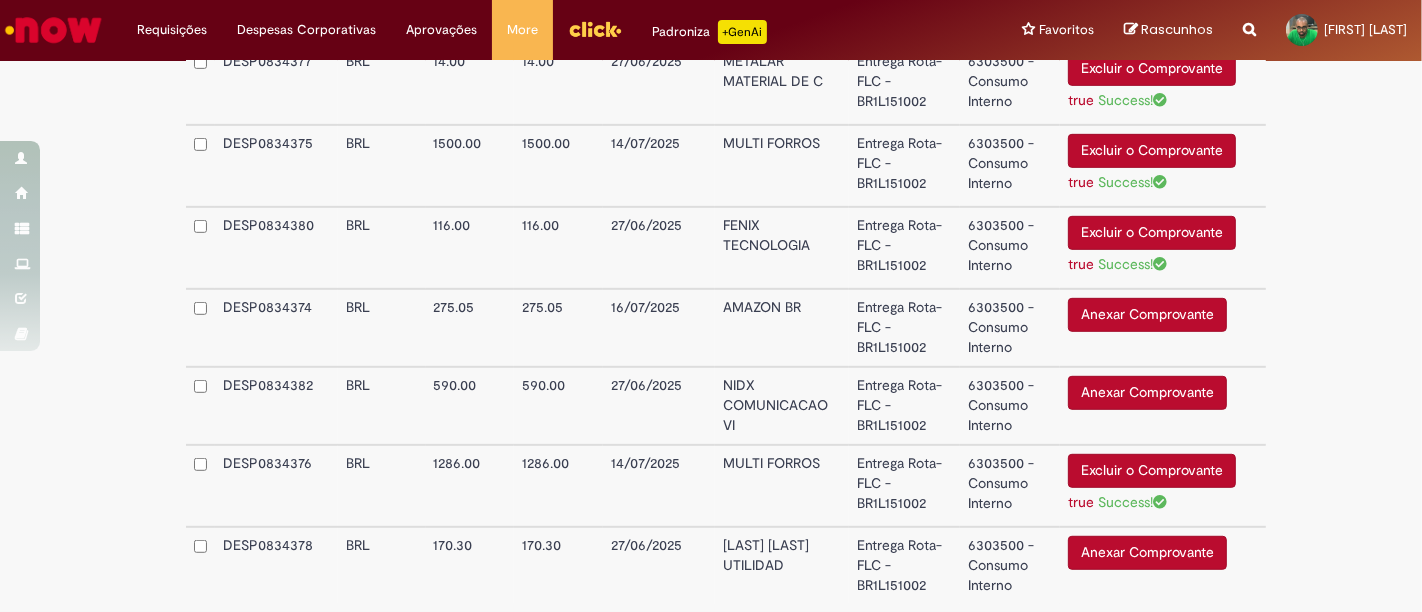 click on "Anexar Comprovante" at bounding box center [1147, 315] 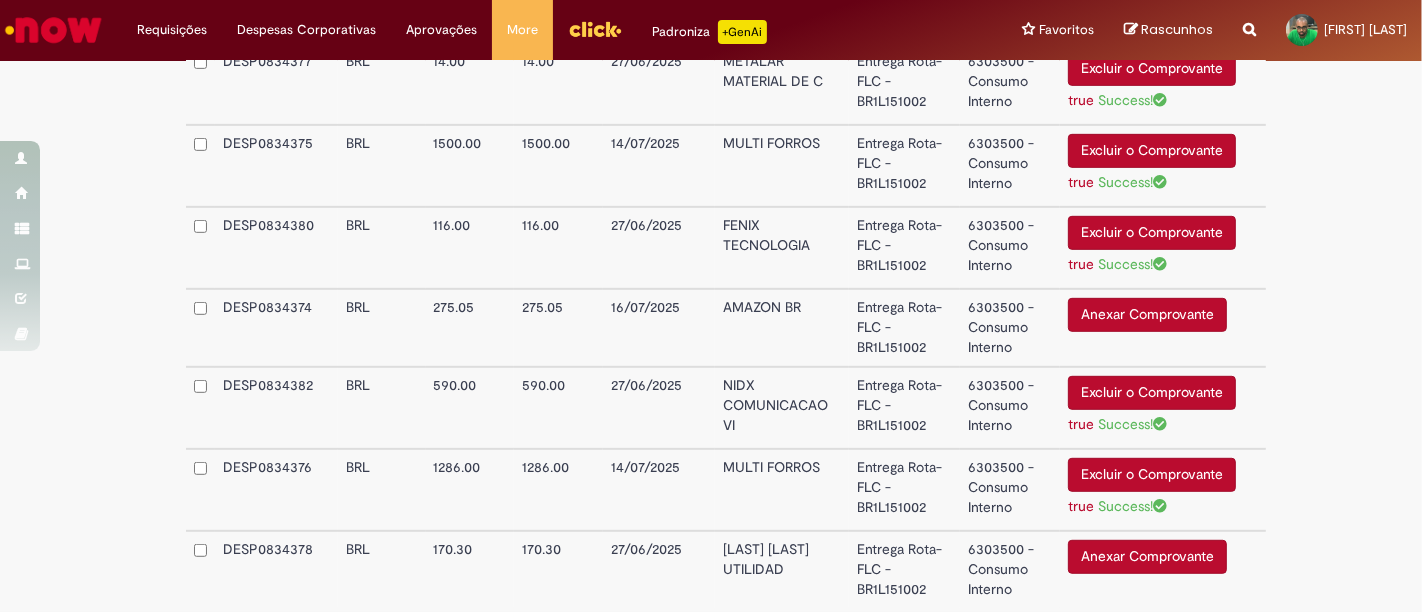 scroll, scrollTop: 997, scrollLeft: 0, axis: vertical 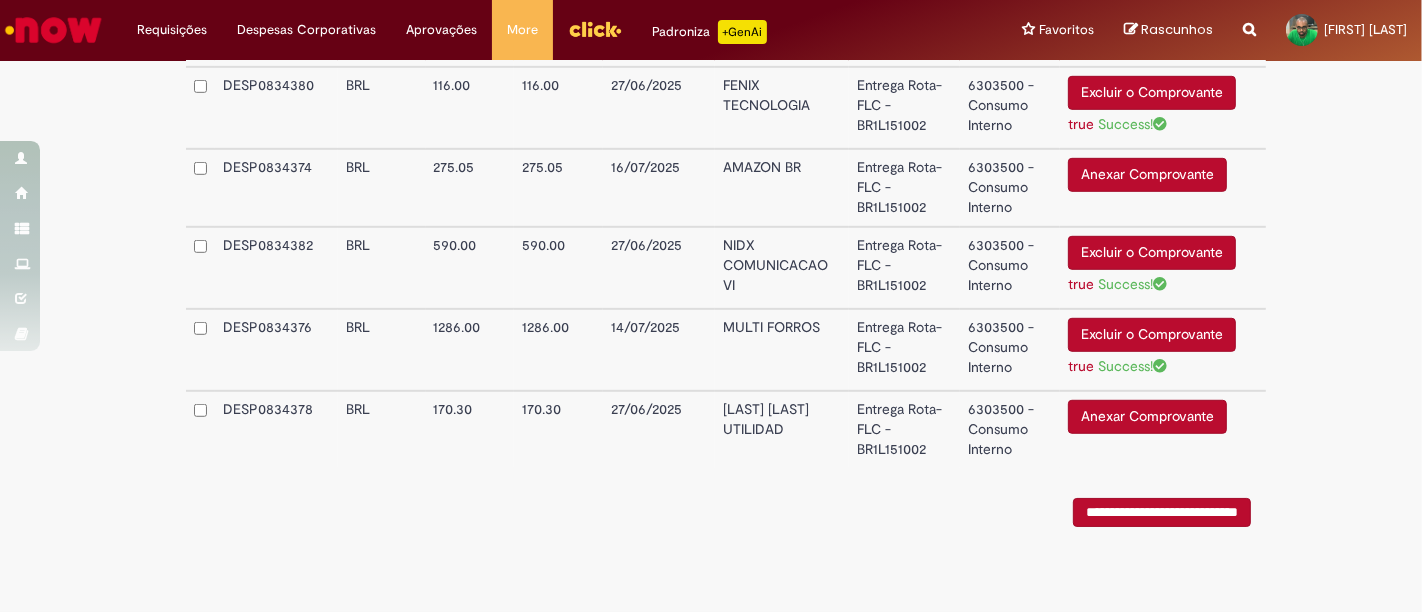click on "Anexar Comprovante" at bounding box center (1147, 417) 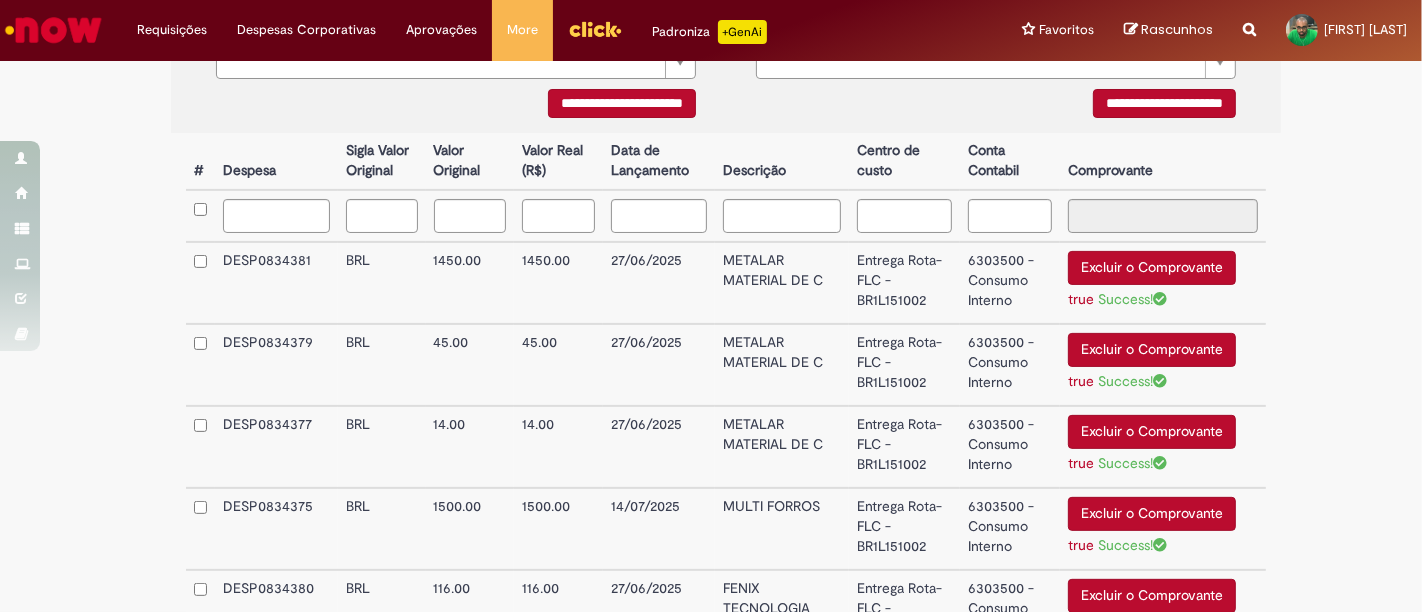 scroll, scrollTop: 496, scrollLeft: 0, axis: vertical 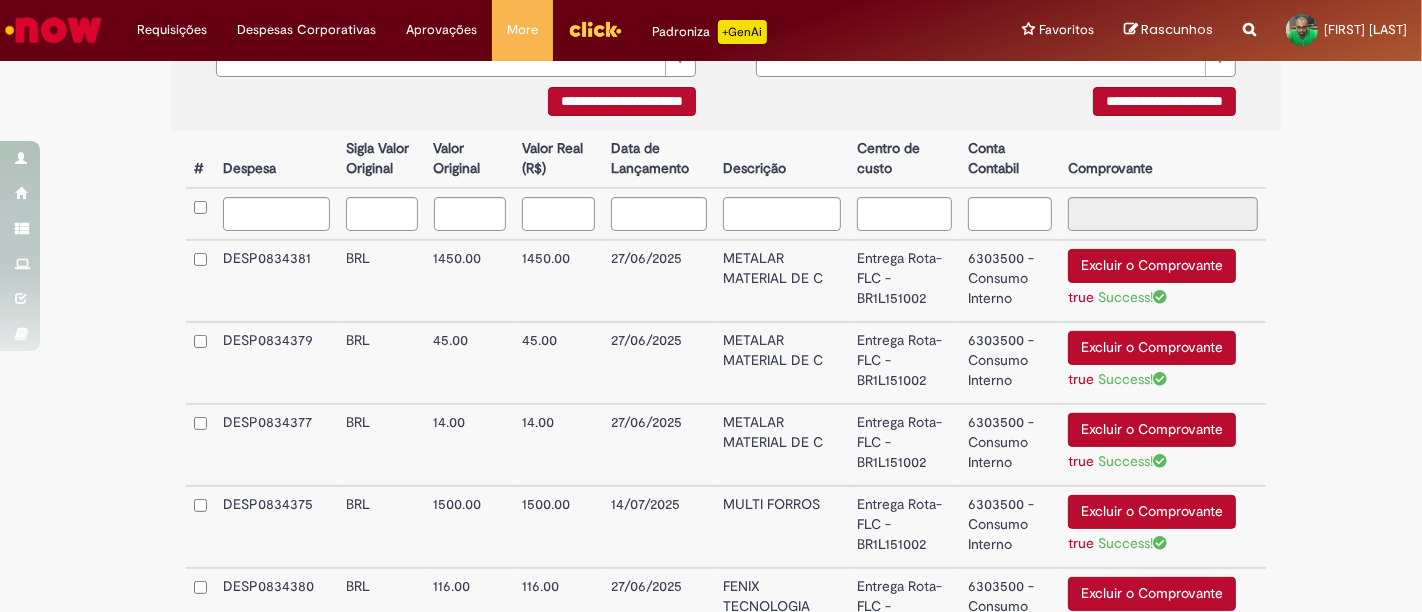 click on "Entrega Rota-FLC - BR1L151002" at bounding box center (904, 281) 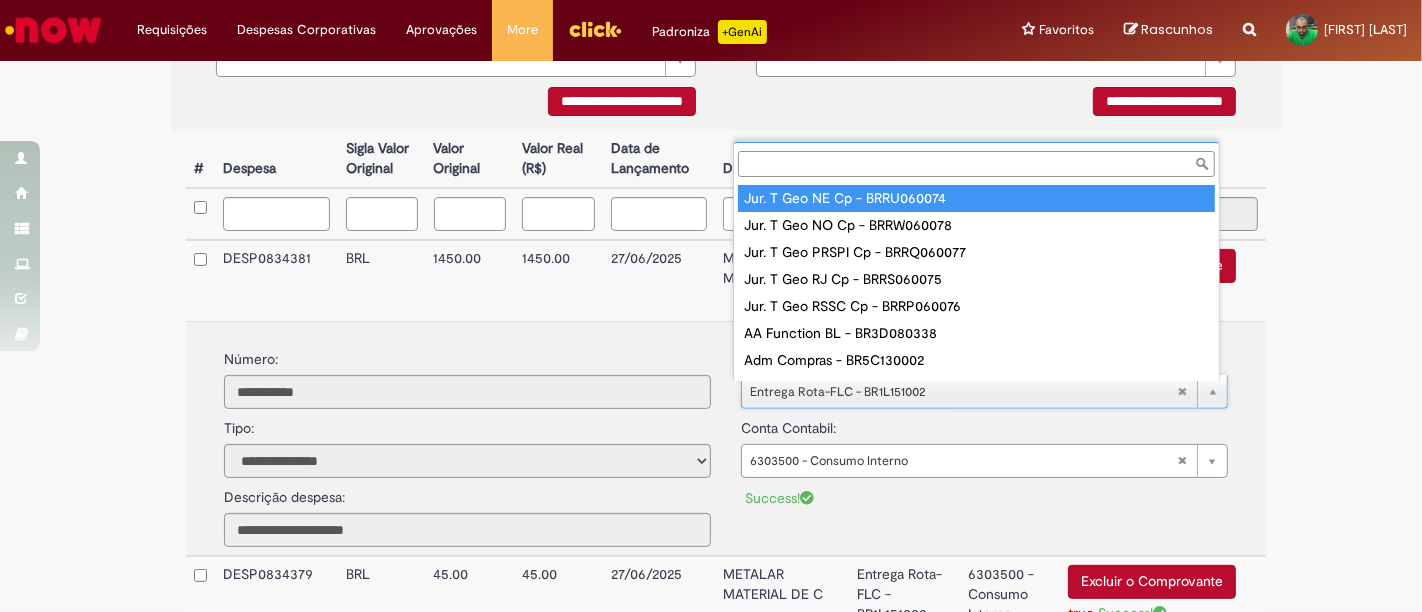 paste on "**********" 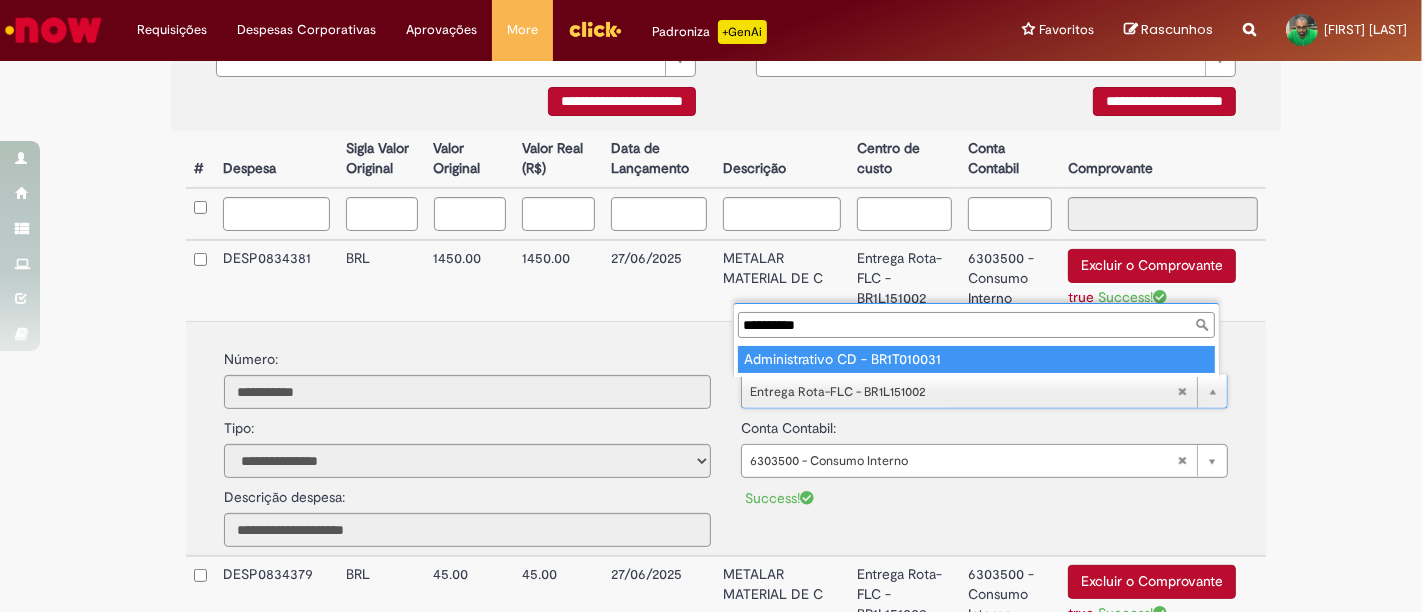 type on "**********" 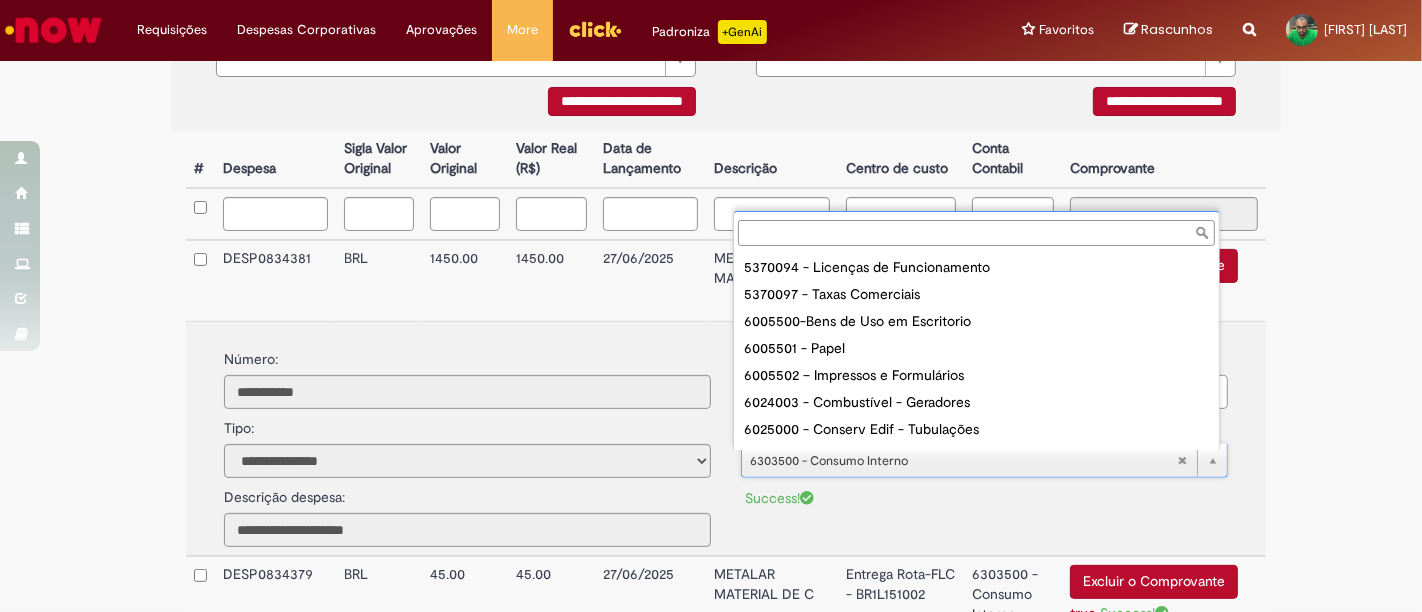 scroll, scrollTop: 1466, scrollLeft: 0, axis: vertical 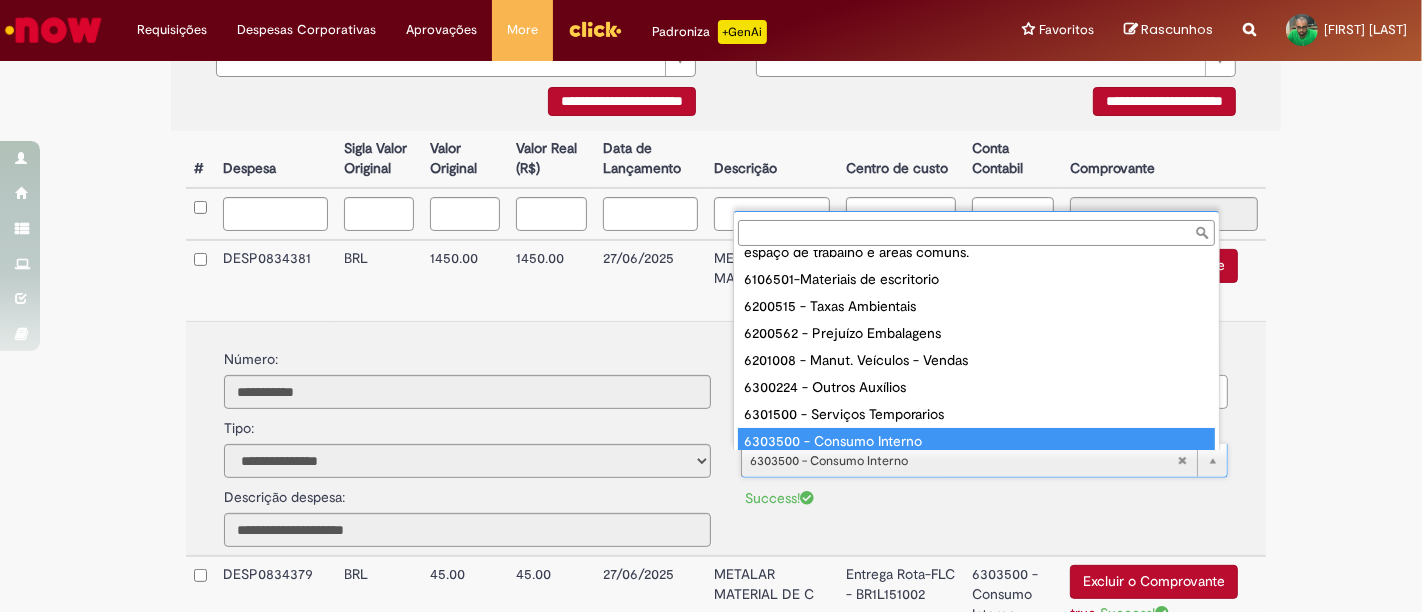 type on "*******" 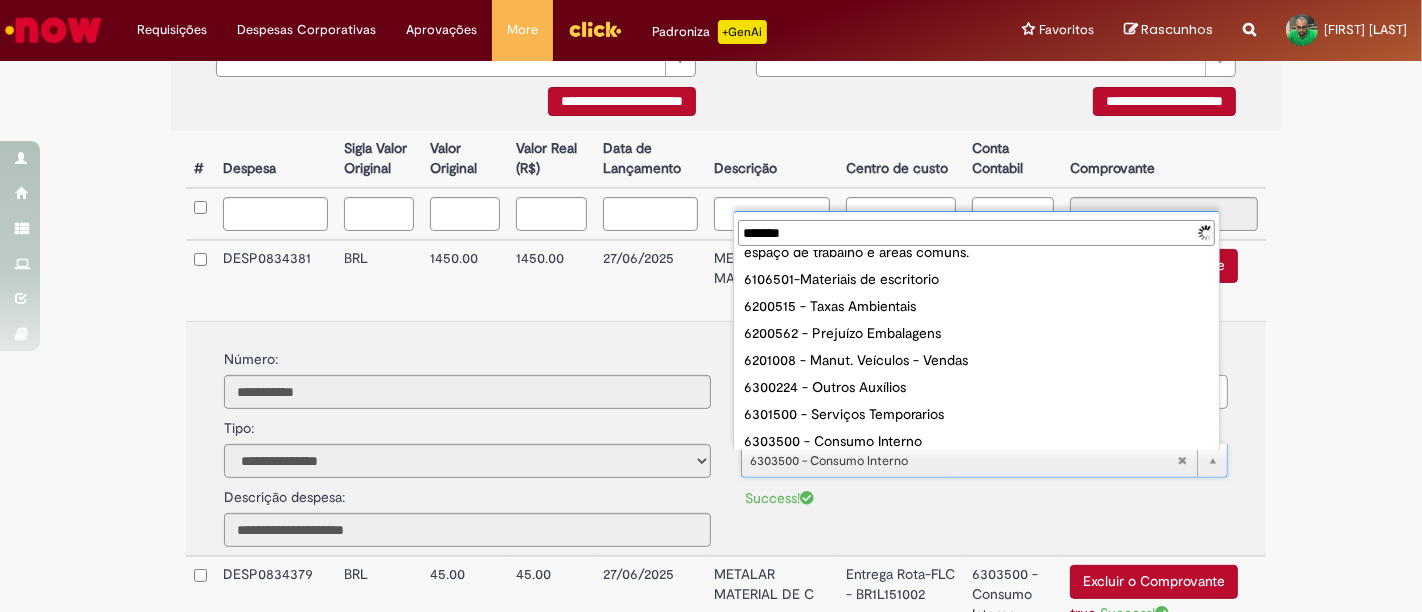 scroll, scrollTop: 0, scrollLeft: 0, axis: both 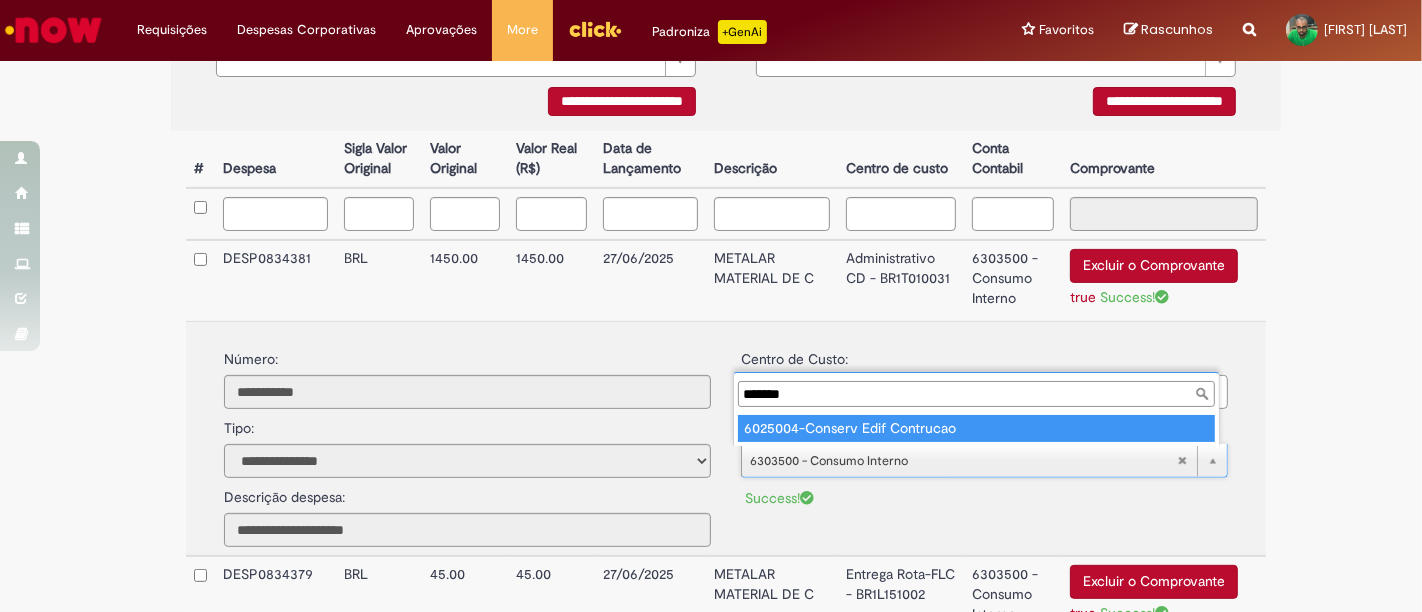 type on "**********" 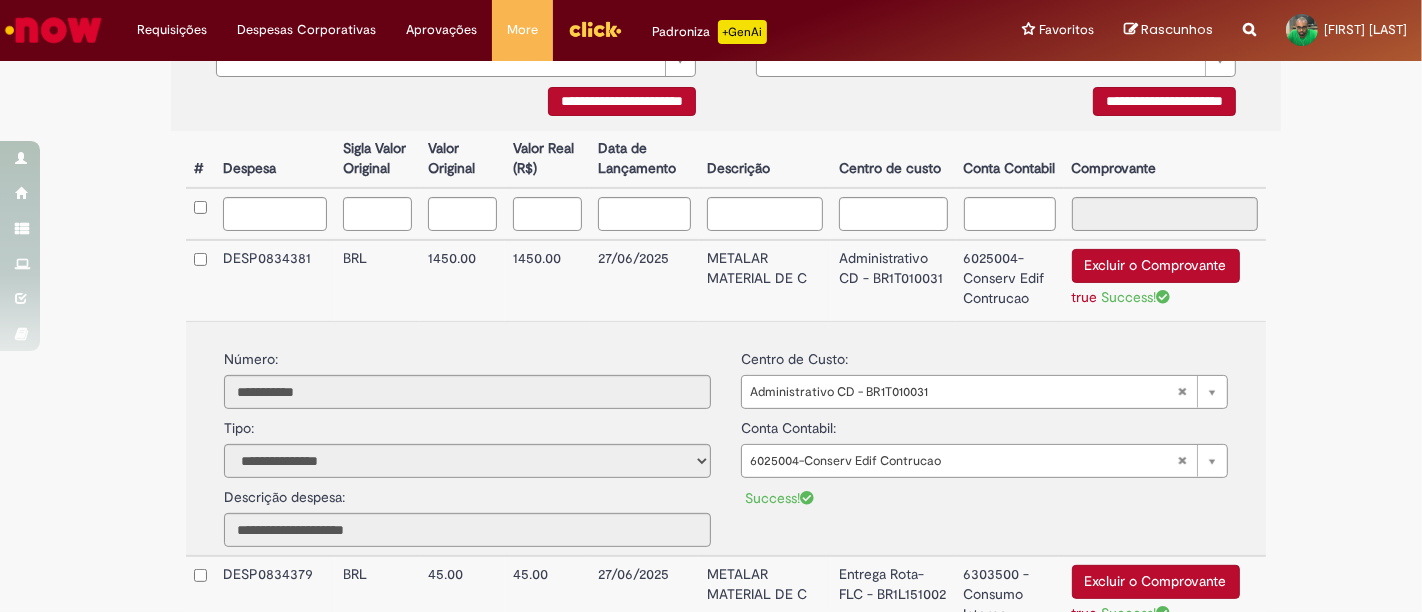click on "6025004-Conserv Edif Contrucao" at bounding box center [1010, 280] 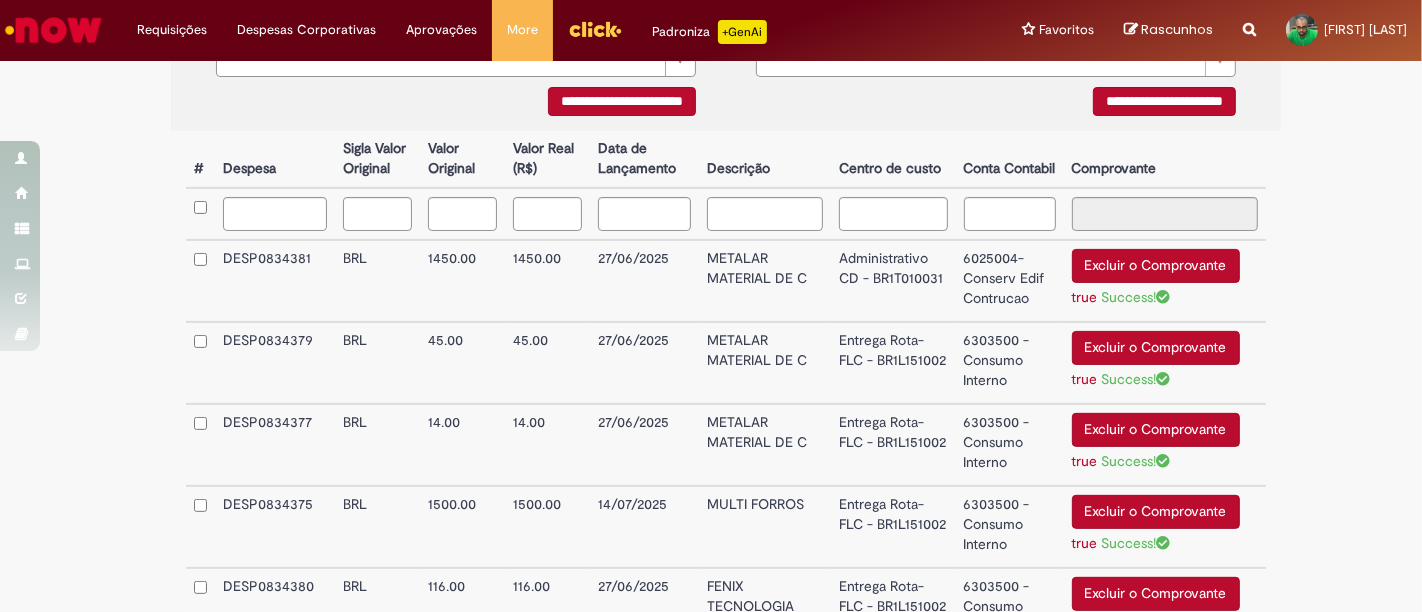 click on "Entrega Rota-FLC - BR1L151002" at bounding box center [893, 363] 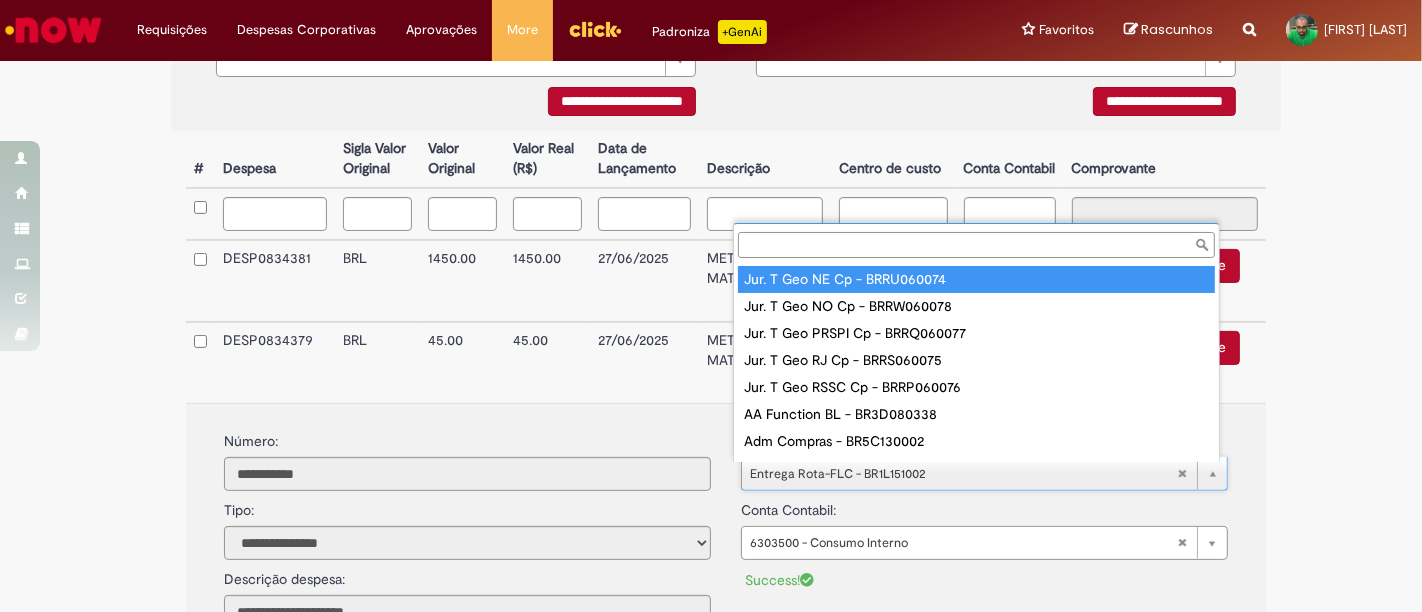 type on "**********" 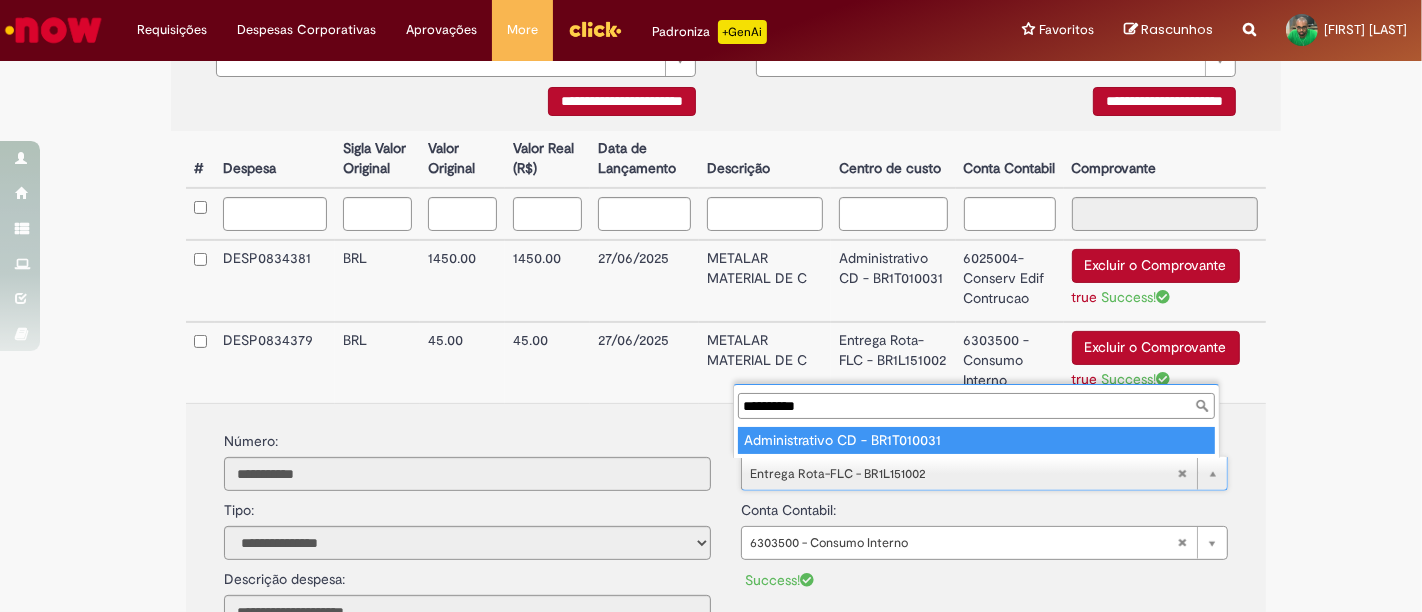 type on "**********" 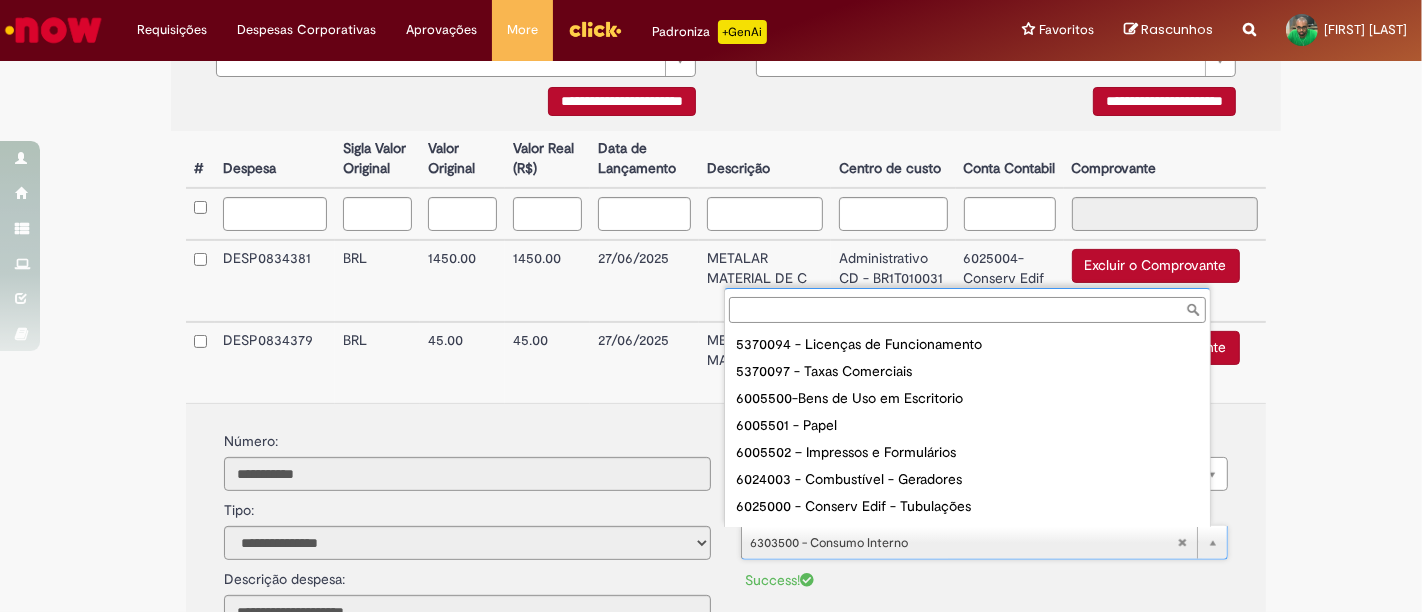scroll, scrollTop: 1466, scrollLeft: 0, axis: vertical 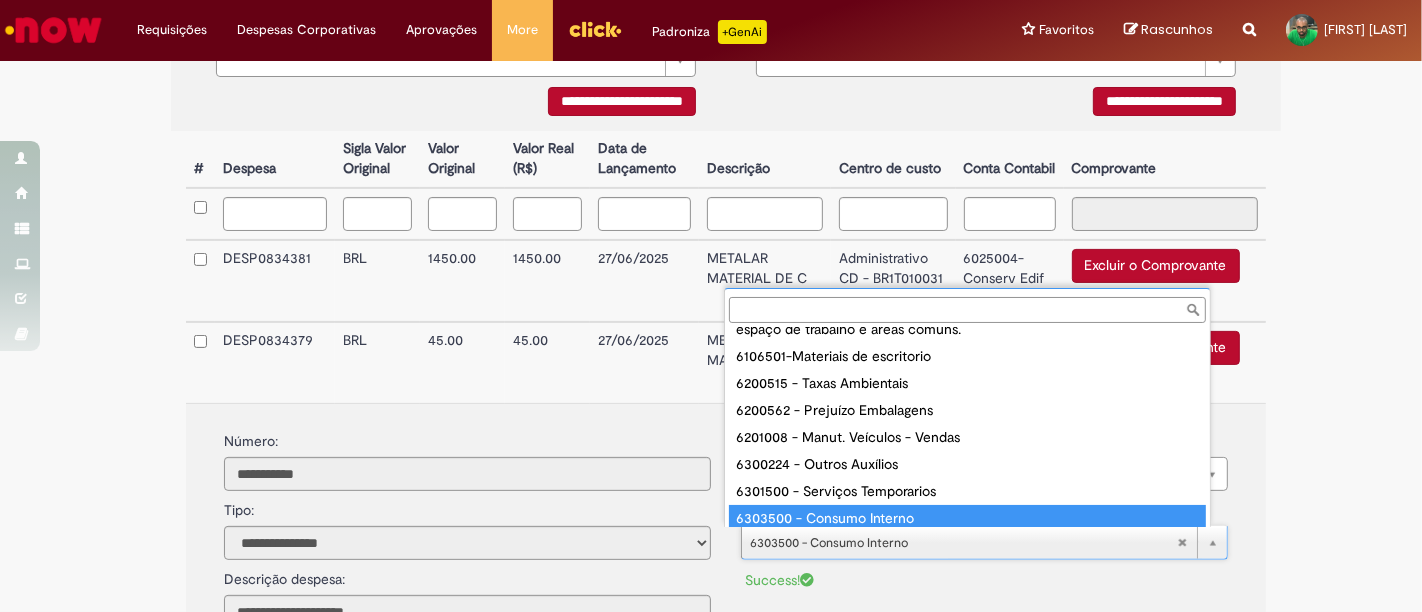 type on "*******" 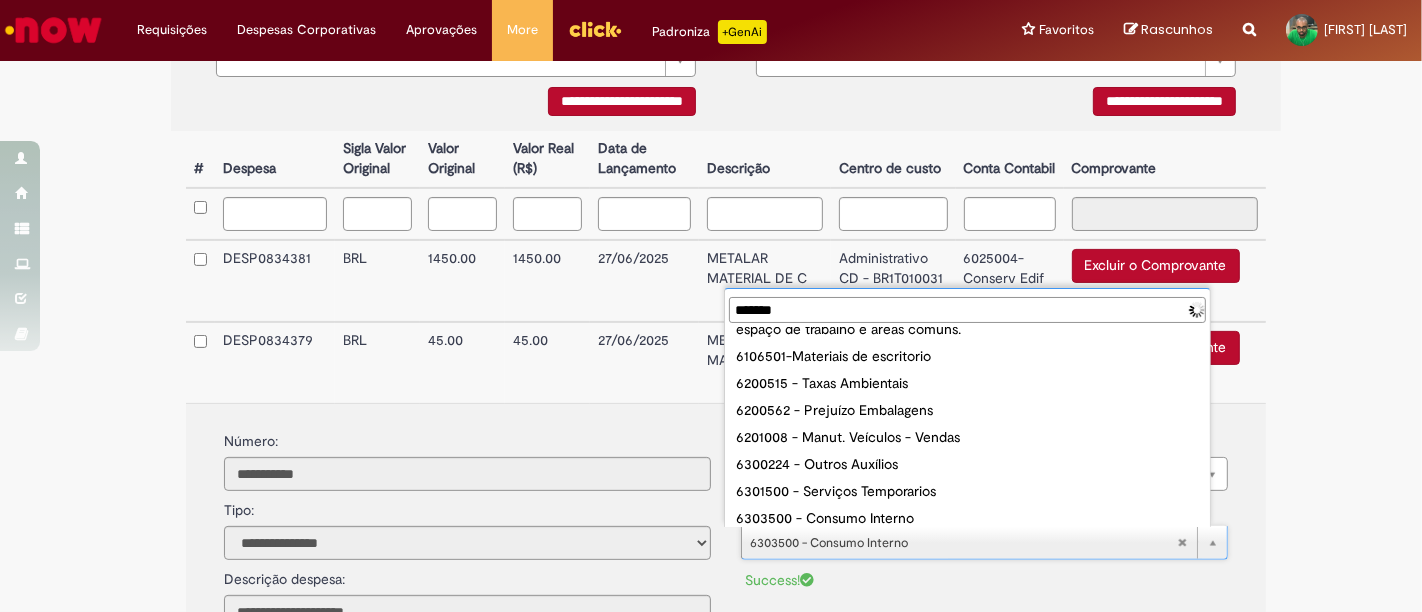scroll, scrollTop: 0, scrollLeft: 0, axis: both 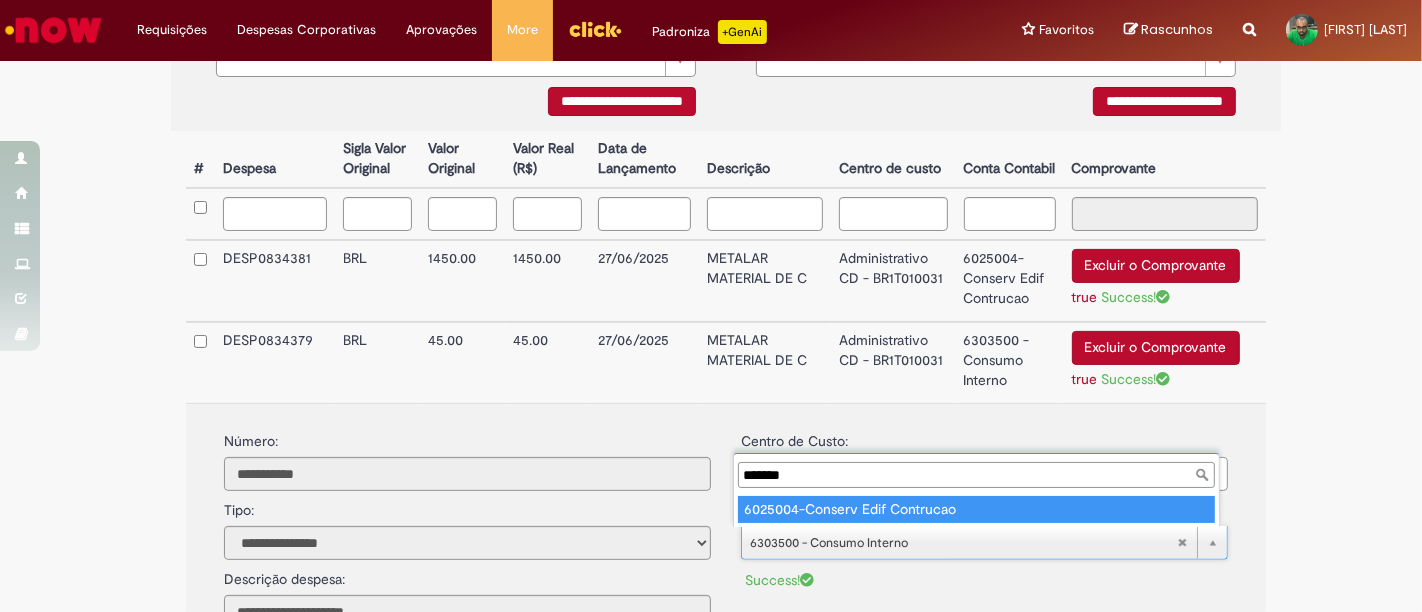 type on "**********" 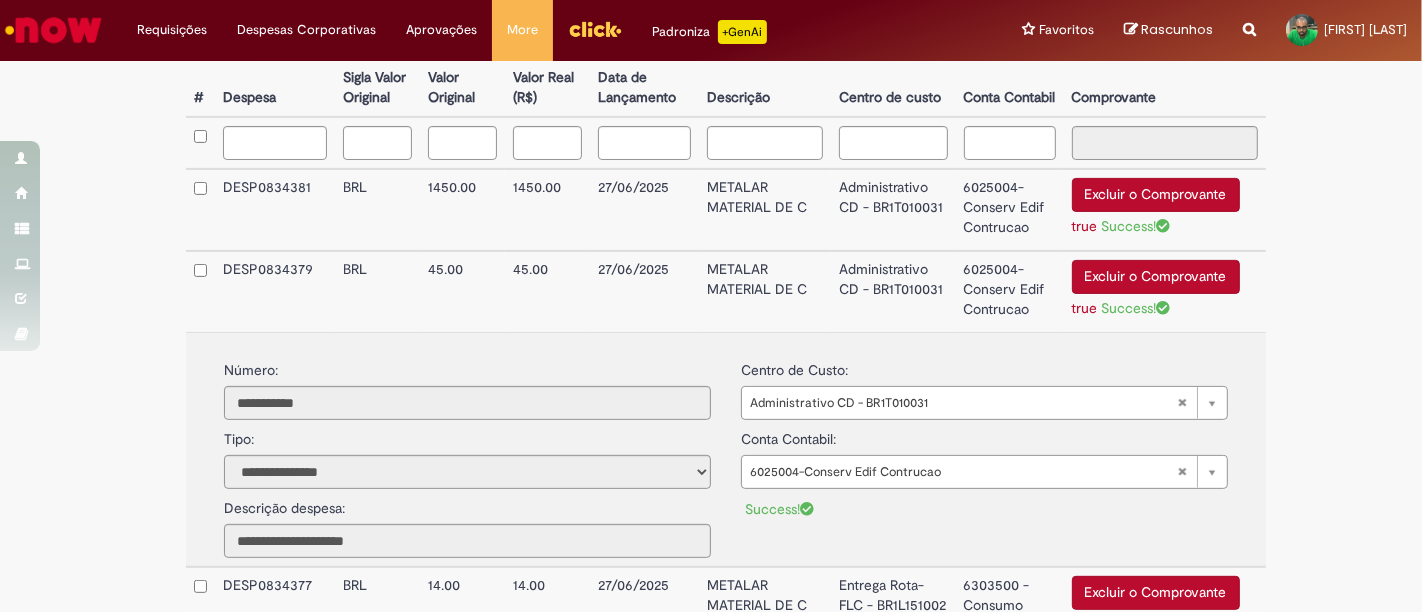 scroll, scrollTop: 569, scrollLeft: 0, axis: vertical 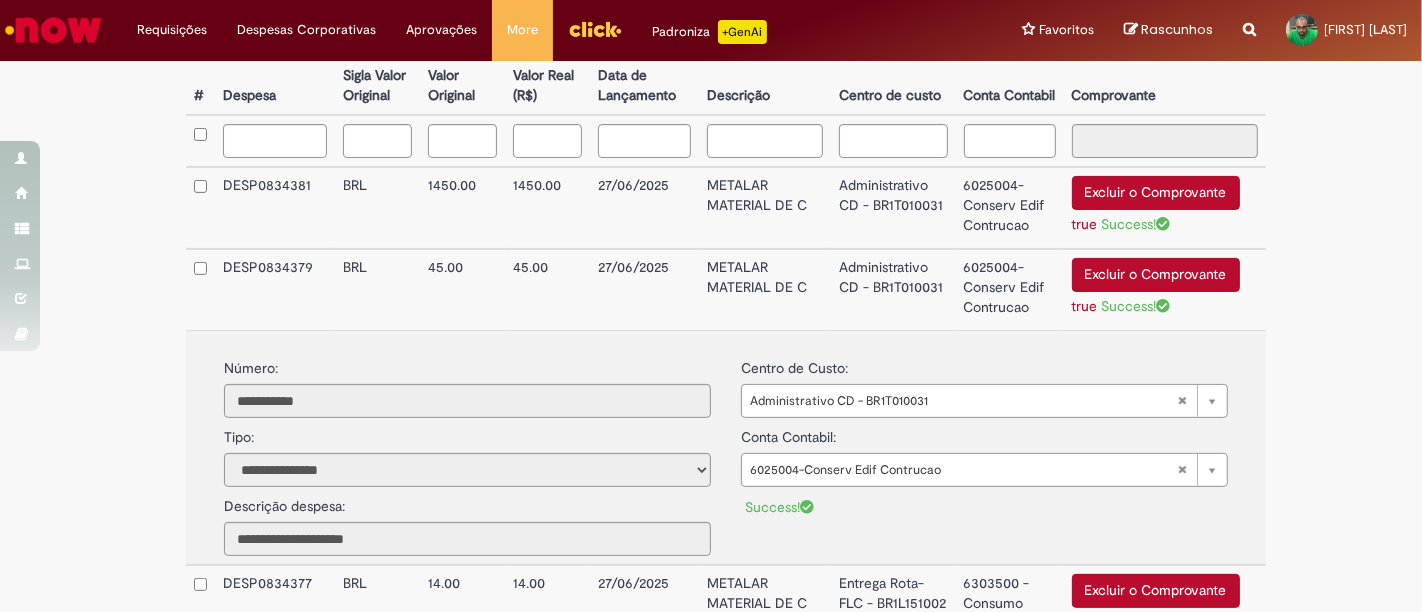 click on "Administrativo CD - BR1T010031" at bounding box center [893, 289] 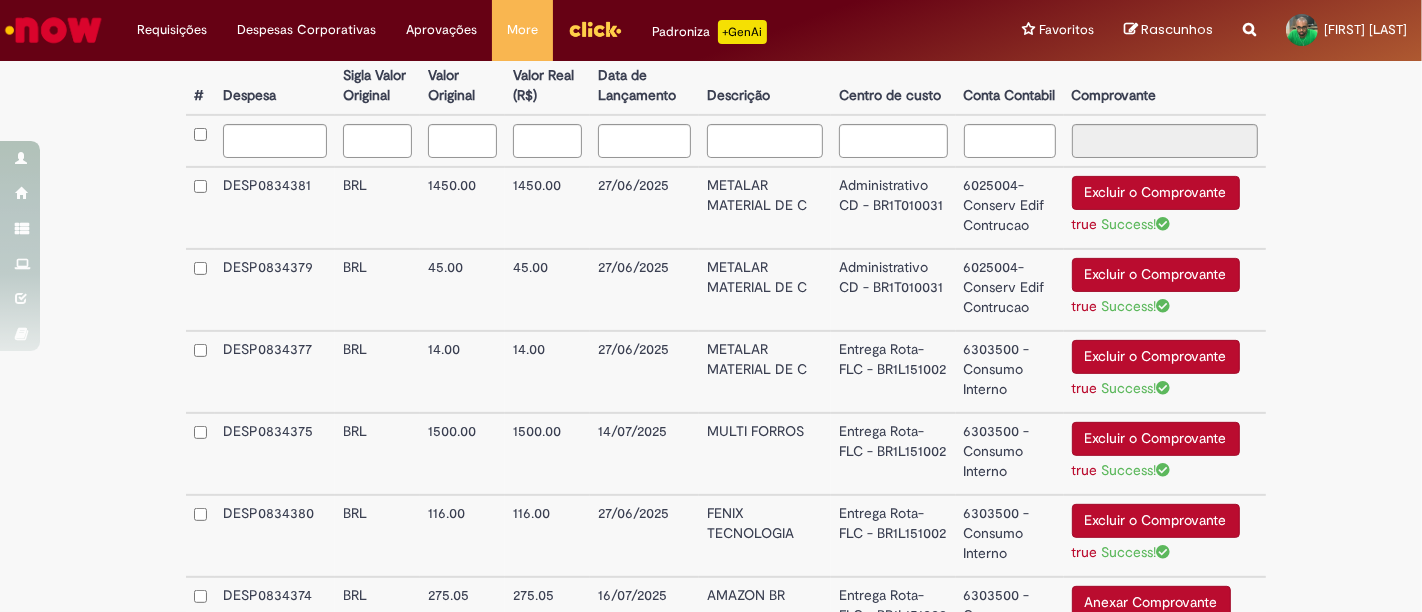 click on "Entrega Rota-FLC - BR1L151002" at bounding box center (893, 372) 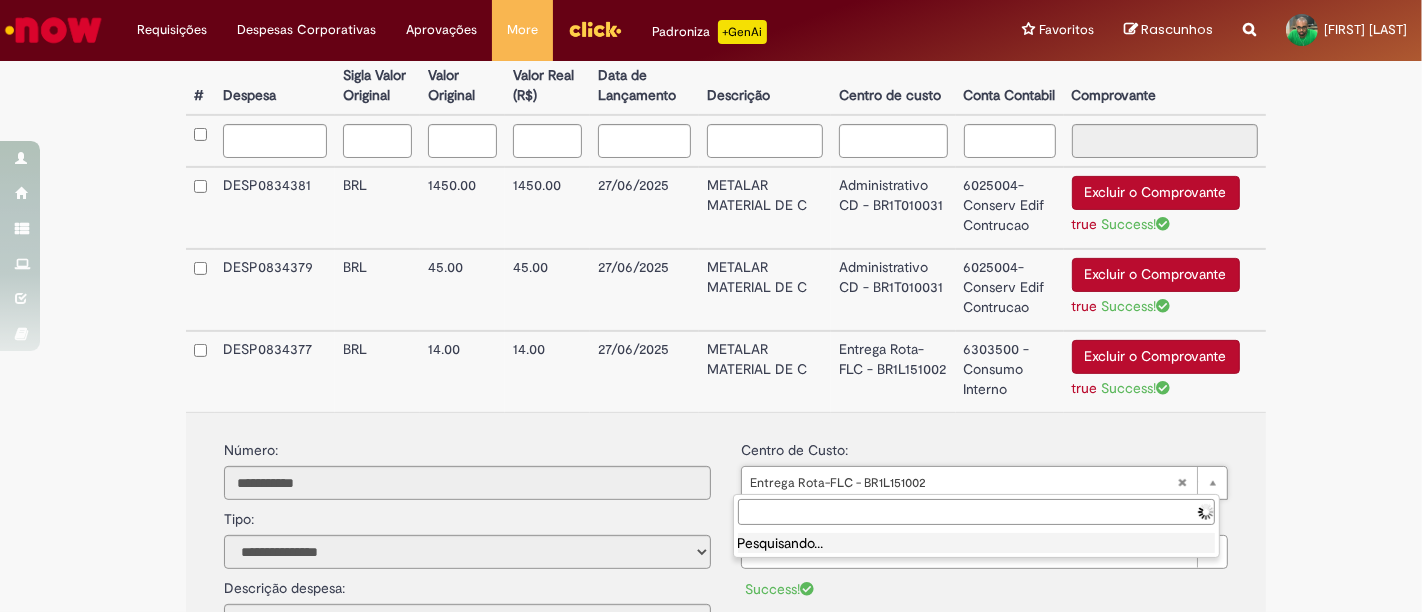 type on "**********" 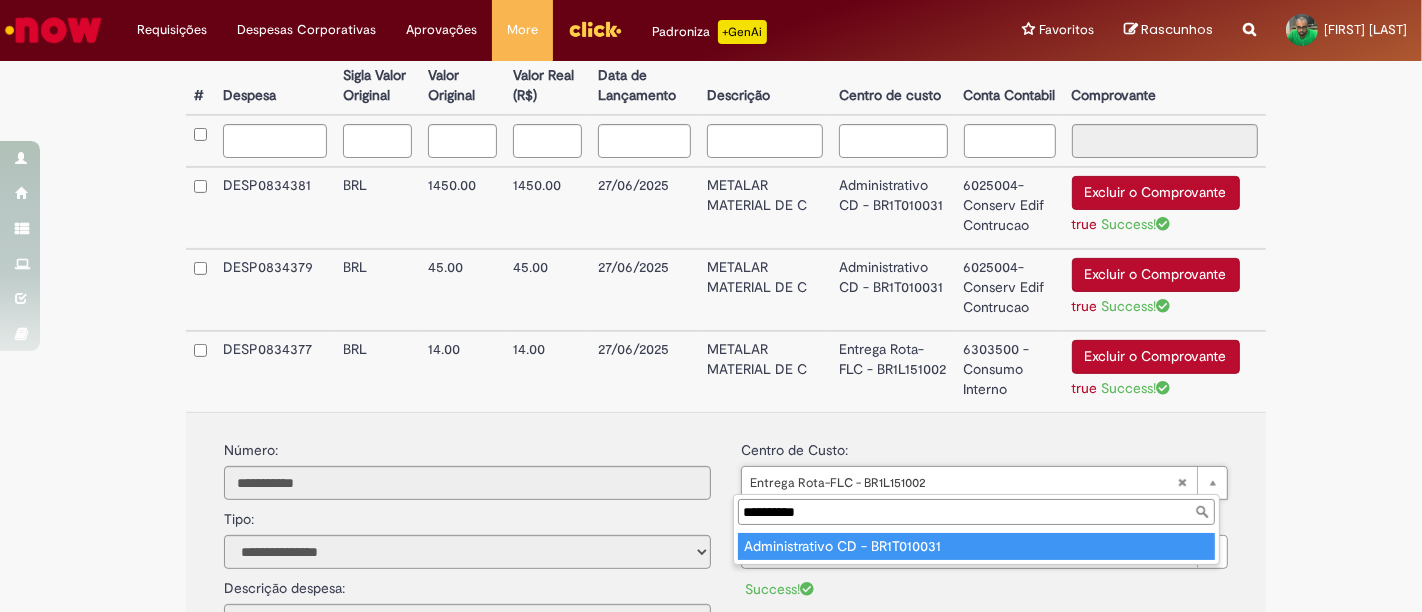 type on "**********" 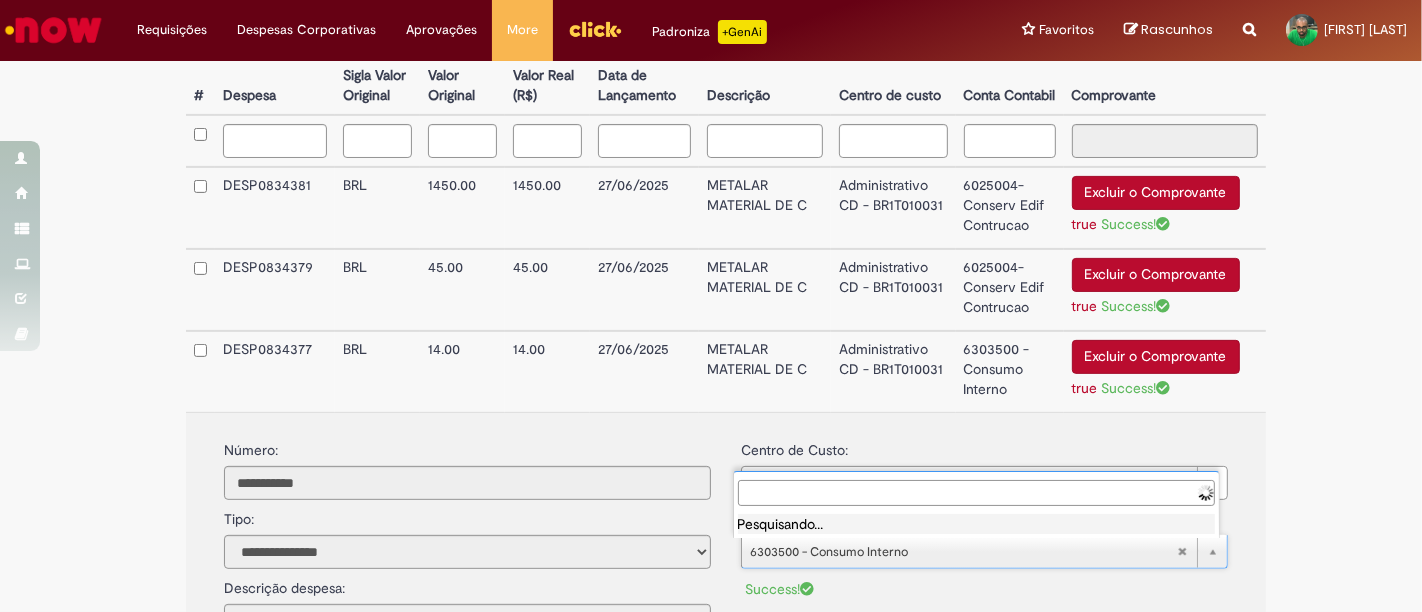 type on "*******" 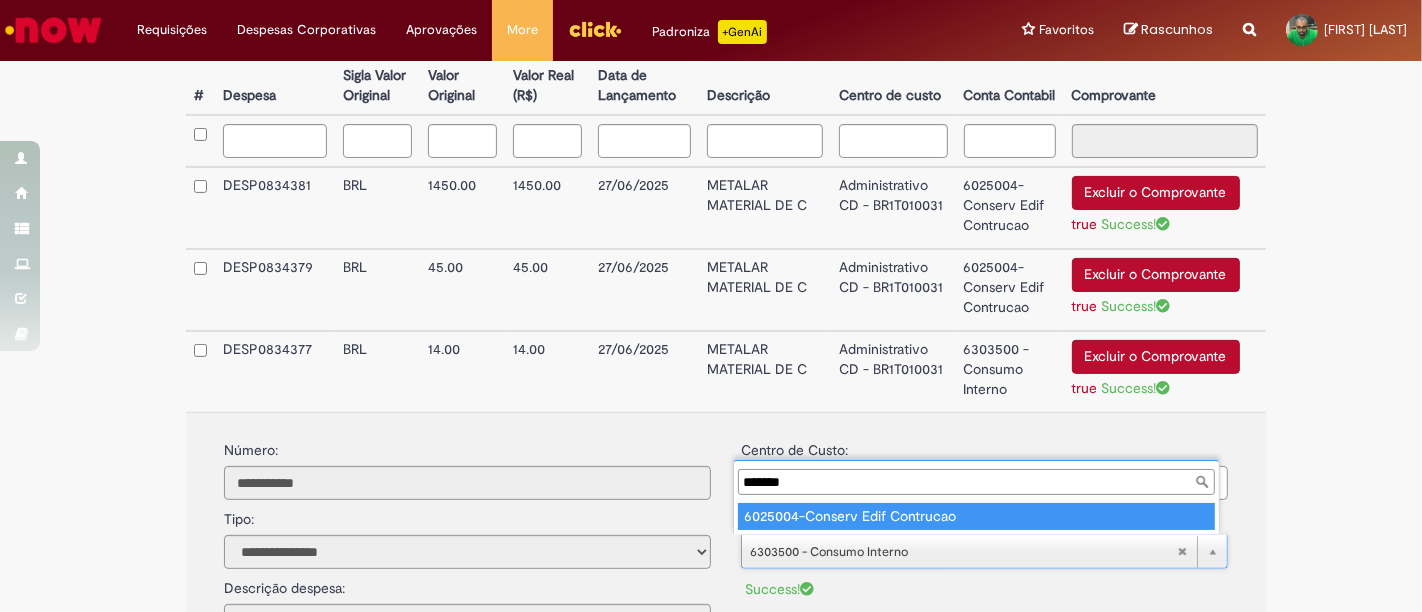 type on "**********" 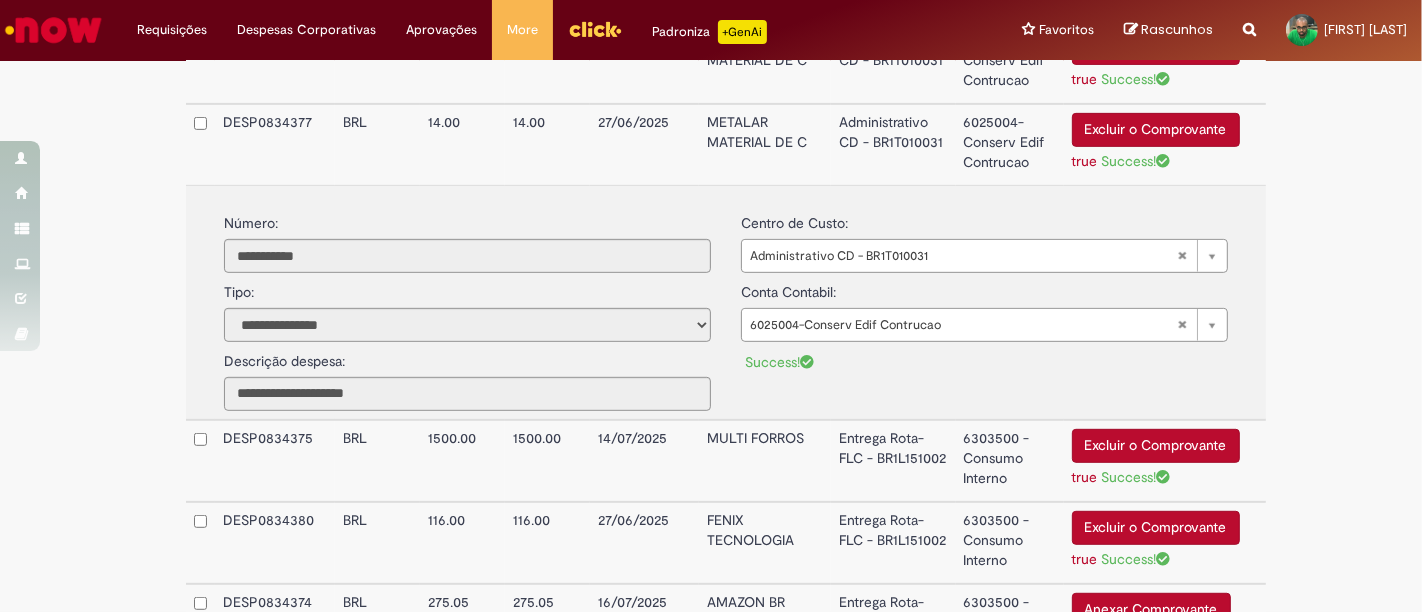 scroll, scrollTop: 798, scrollLeft: 0, axis: vertical 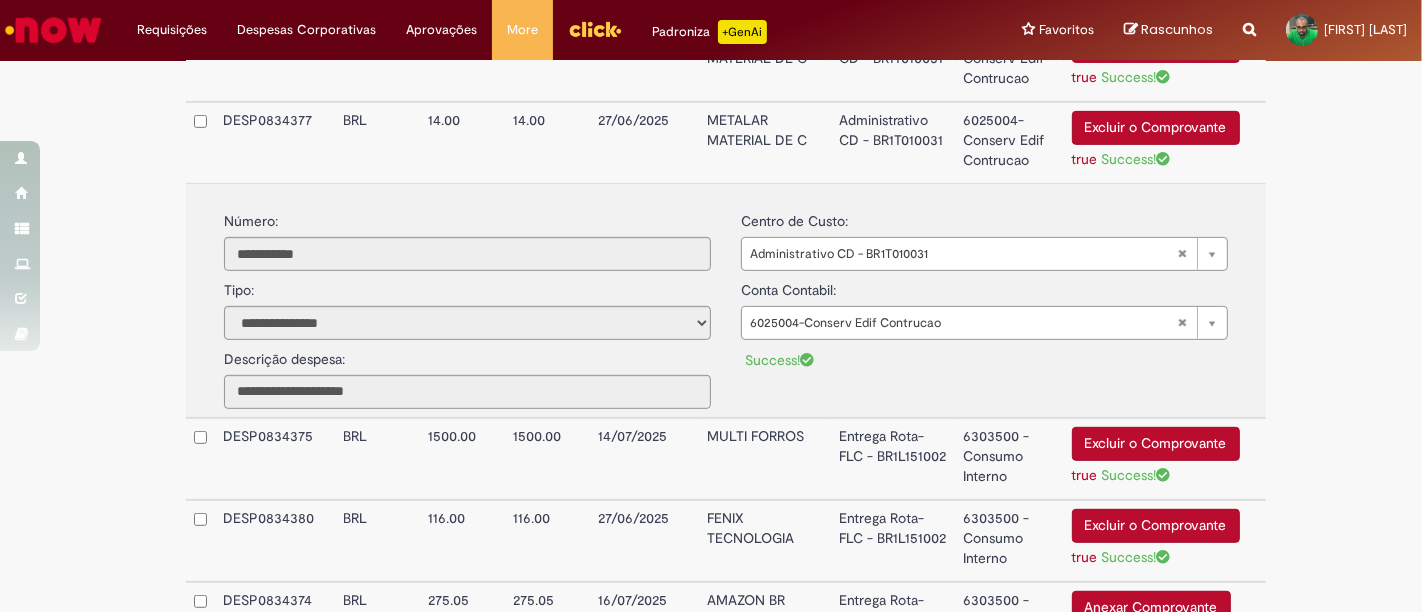 click on "METALAR MATERIAL DE C" at bounding box center (765, 142) 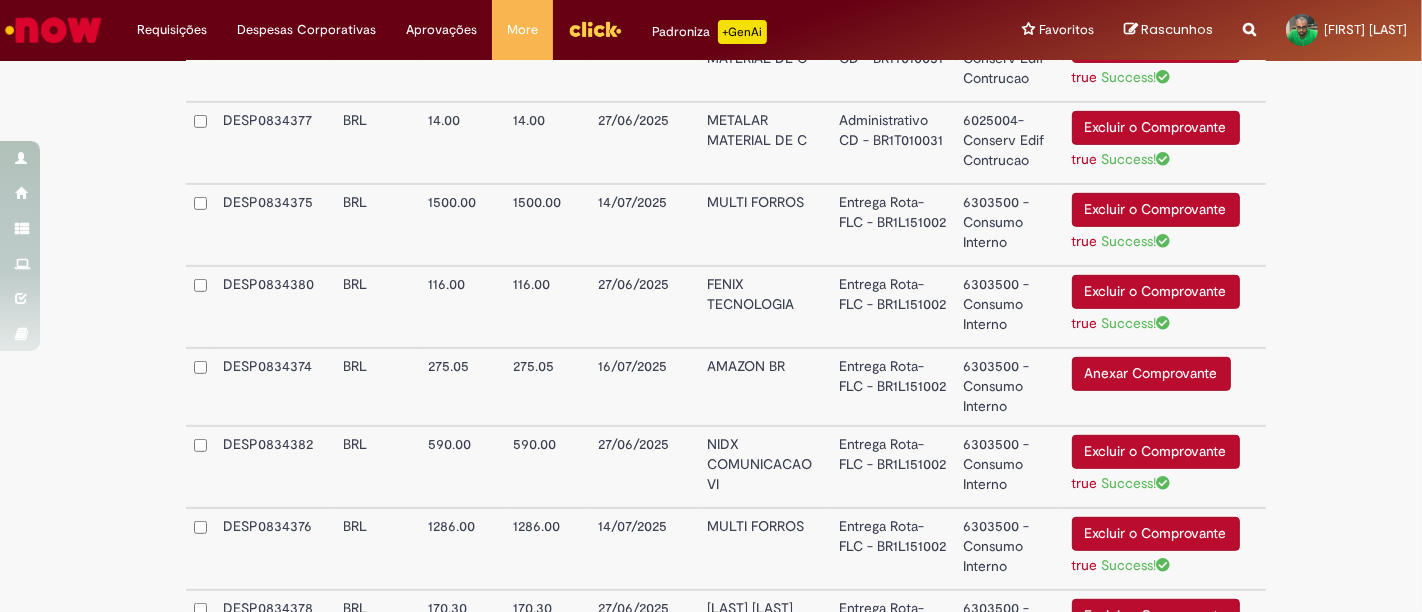 click on "Entrega Rota-FLC - BR1L151002" at bounding box center [893, 225] 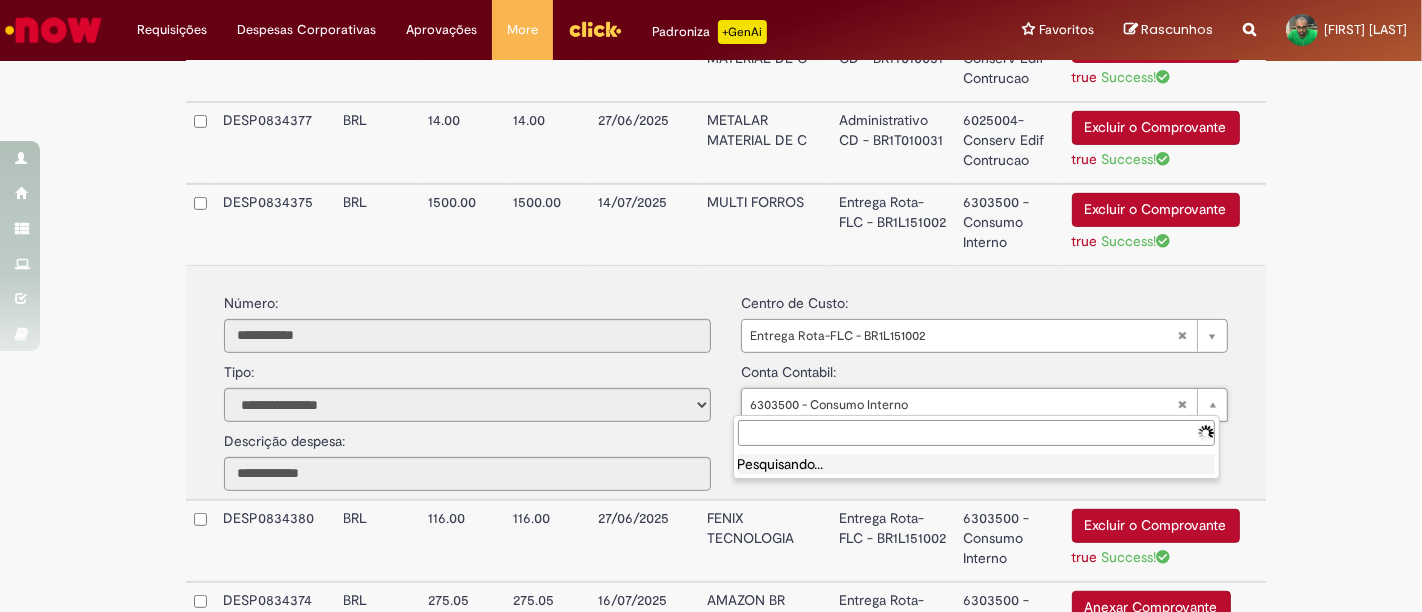 type on "*******" 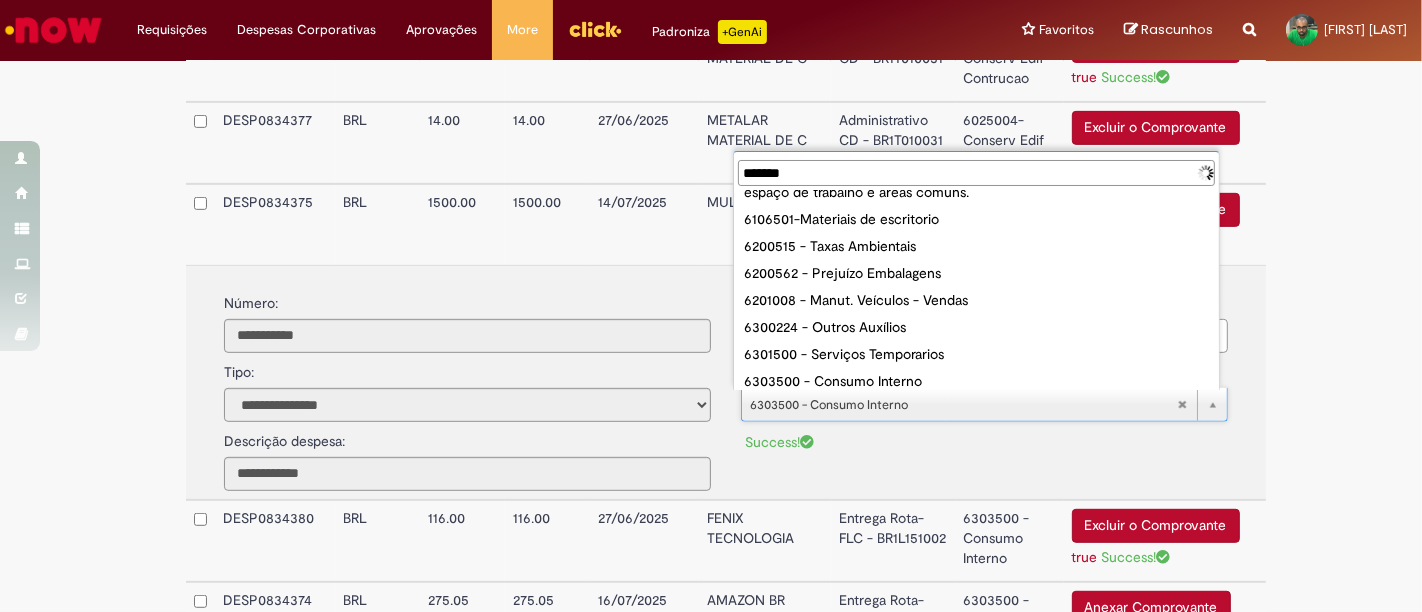 scroll, scrollTop: 0, scrollLeft: 0, axis: both 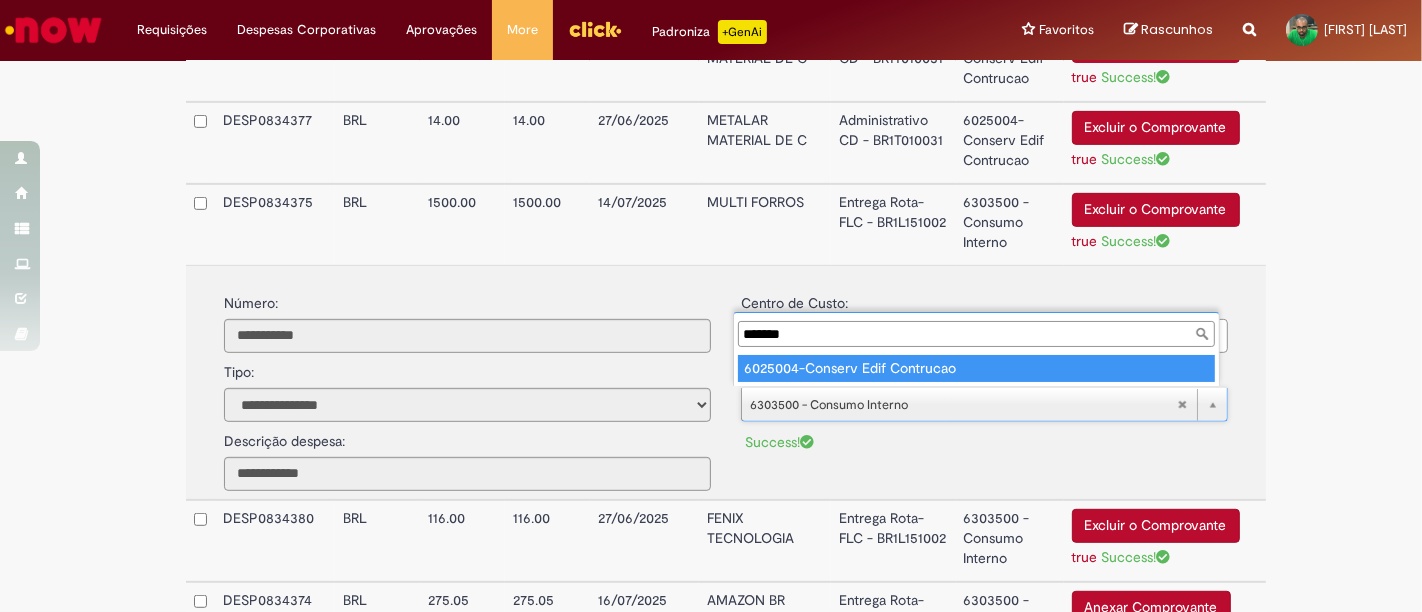 type on "**********" 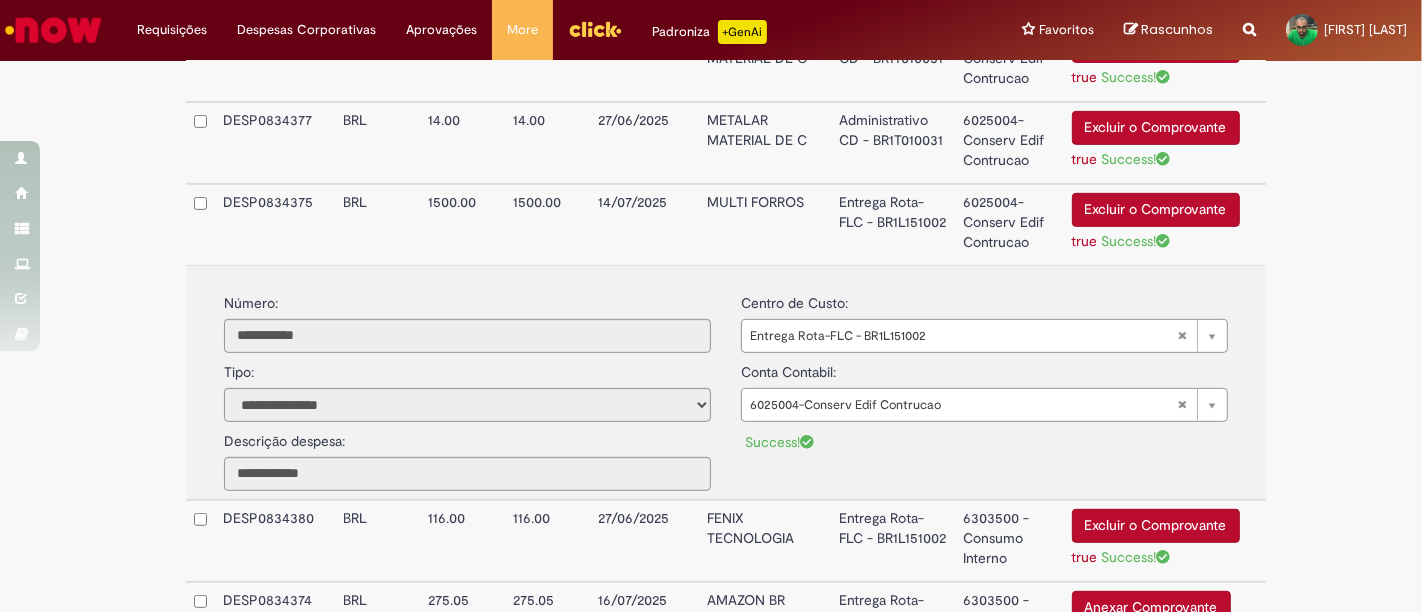 click on "MULTI FORROS" at bounding box center (765, 224) 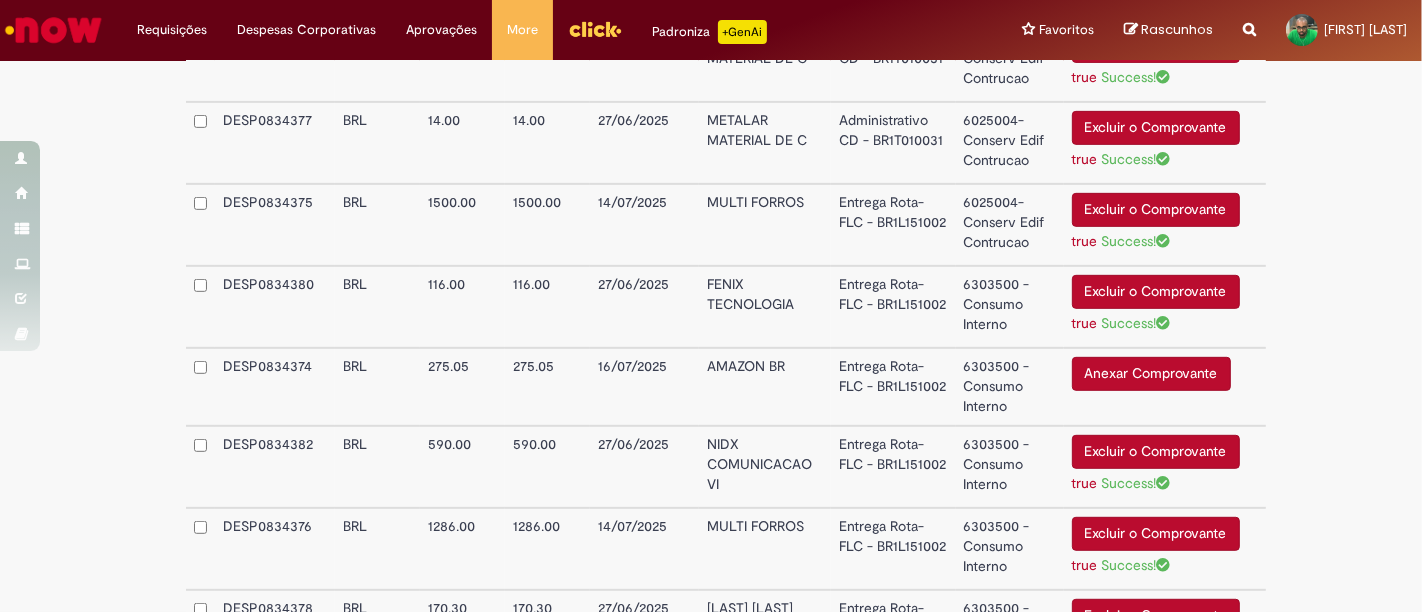 click on "Entrega Rota-FLC - BR1L151002" at bounding box center (893, 307) 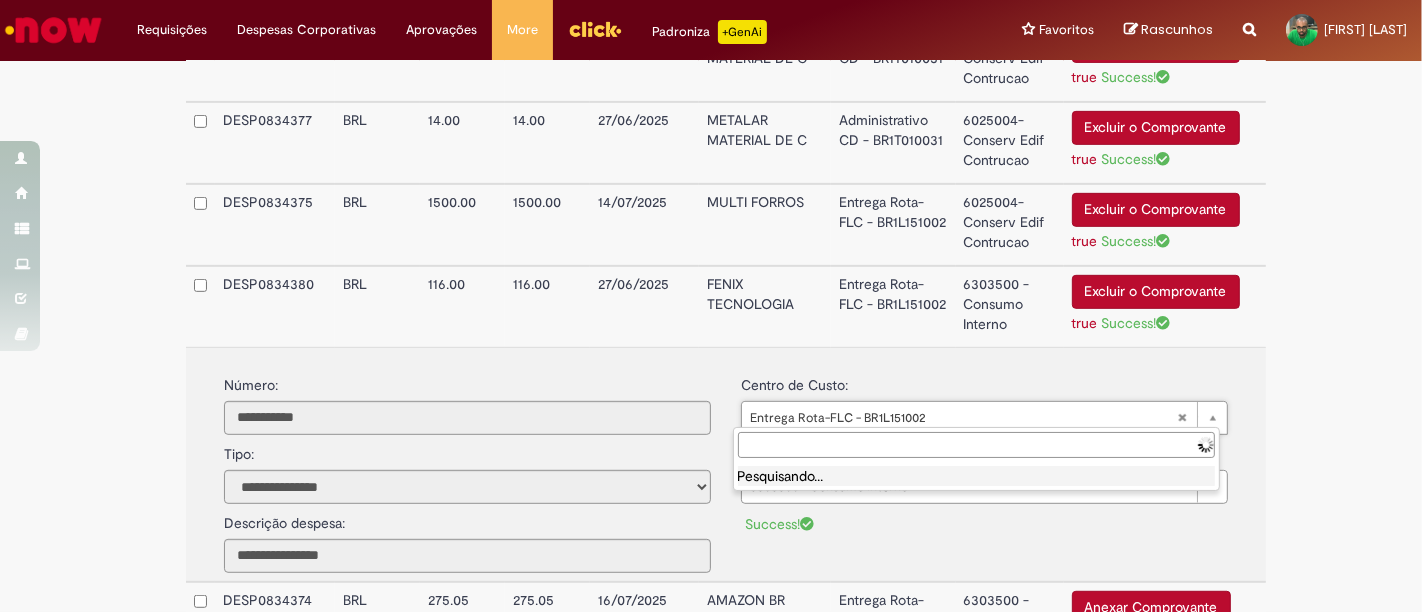 type on "**********" 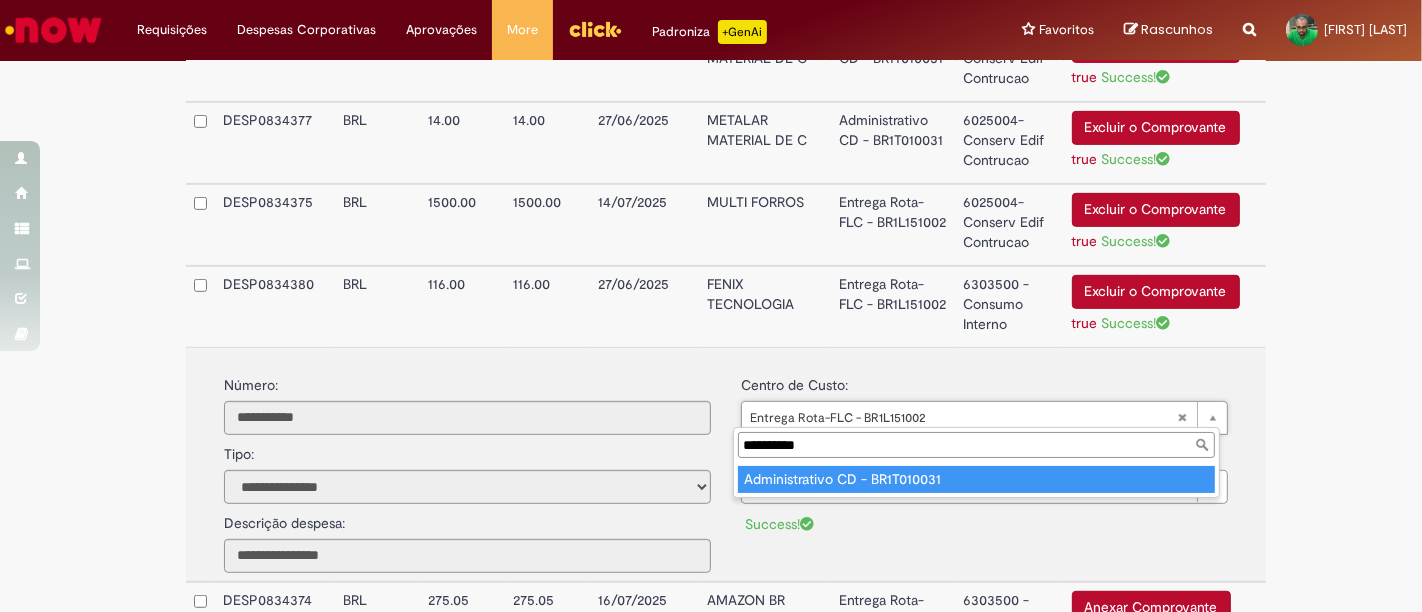 type on "**********" 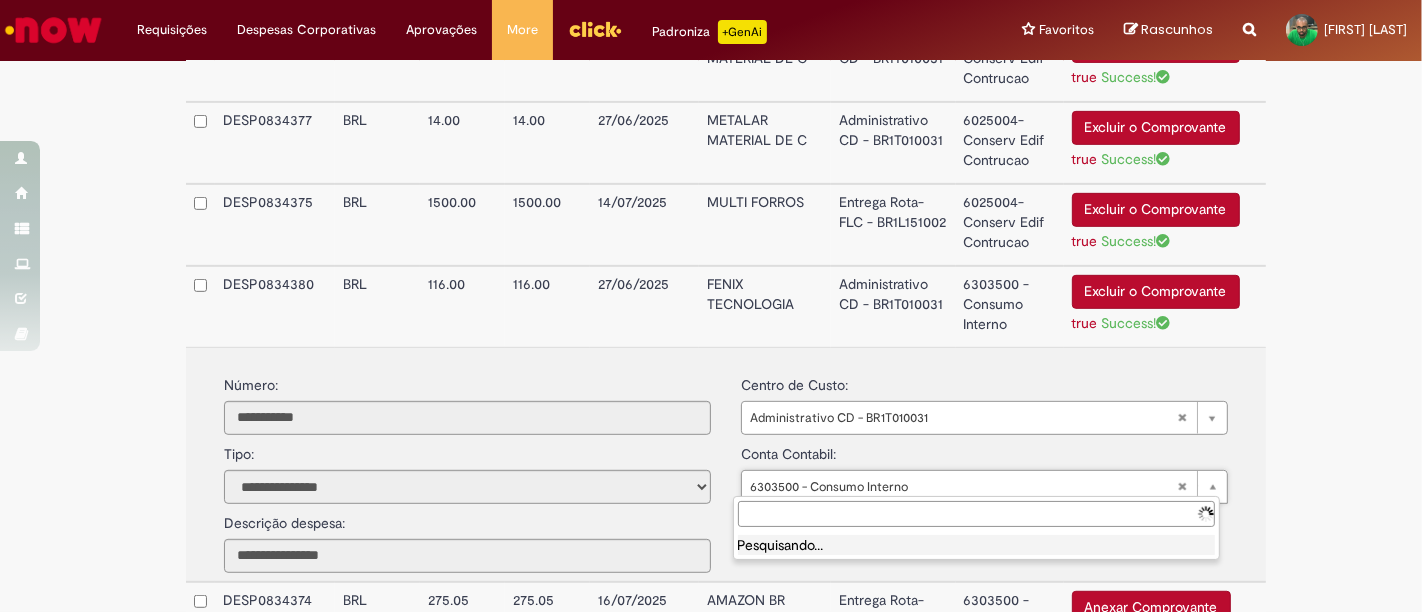 type on "*******" 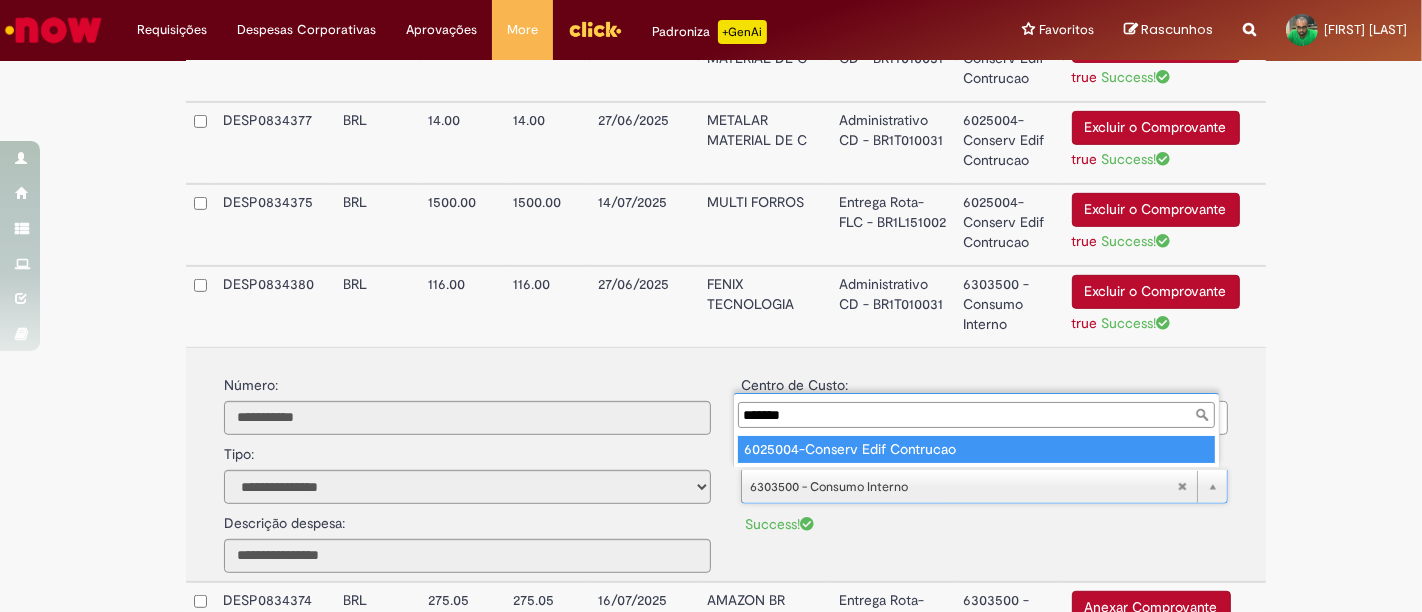scroll, scrollTop: 0, scrollLeft: 0, axis: both 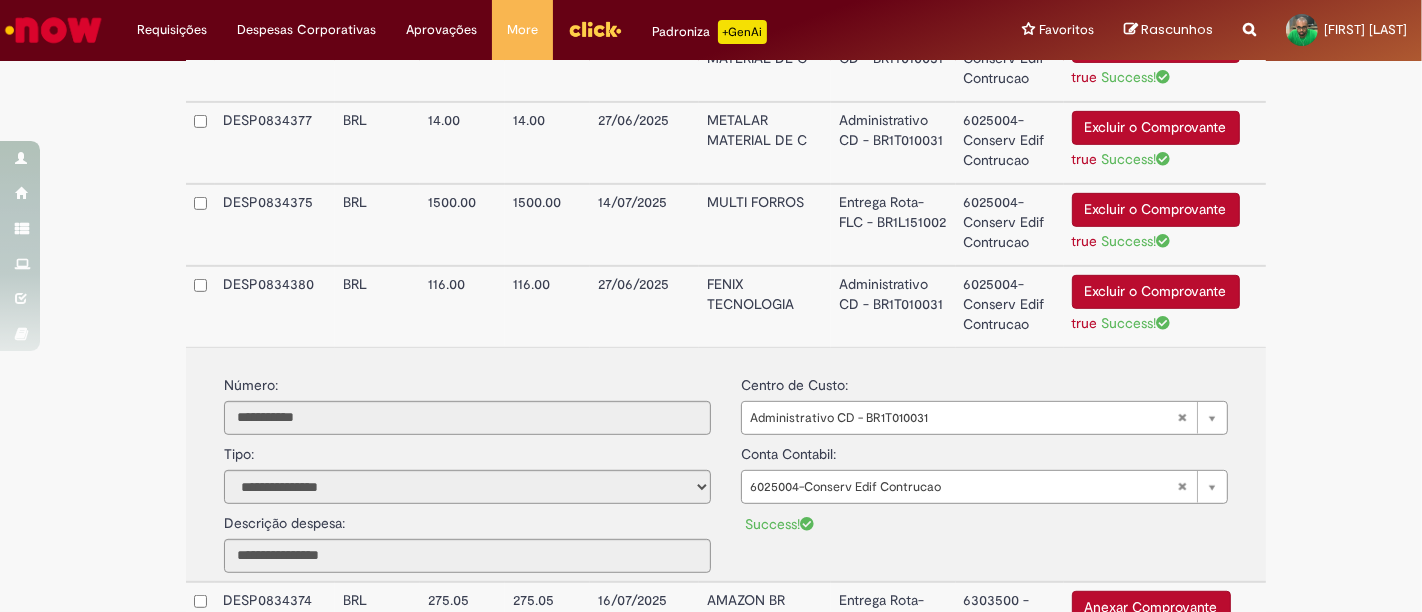 click on "Administrativo CD - BR1T010031" at bounding box center [893, 306] 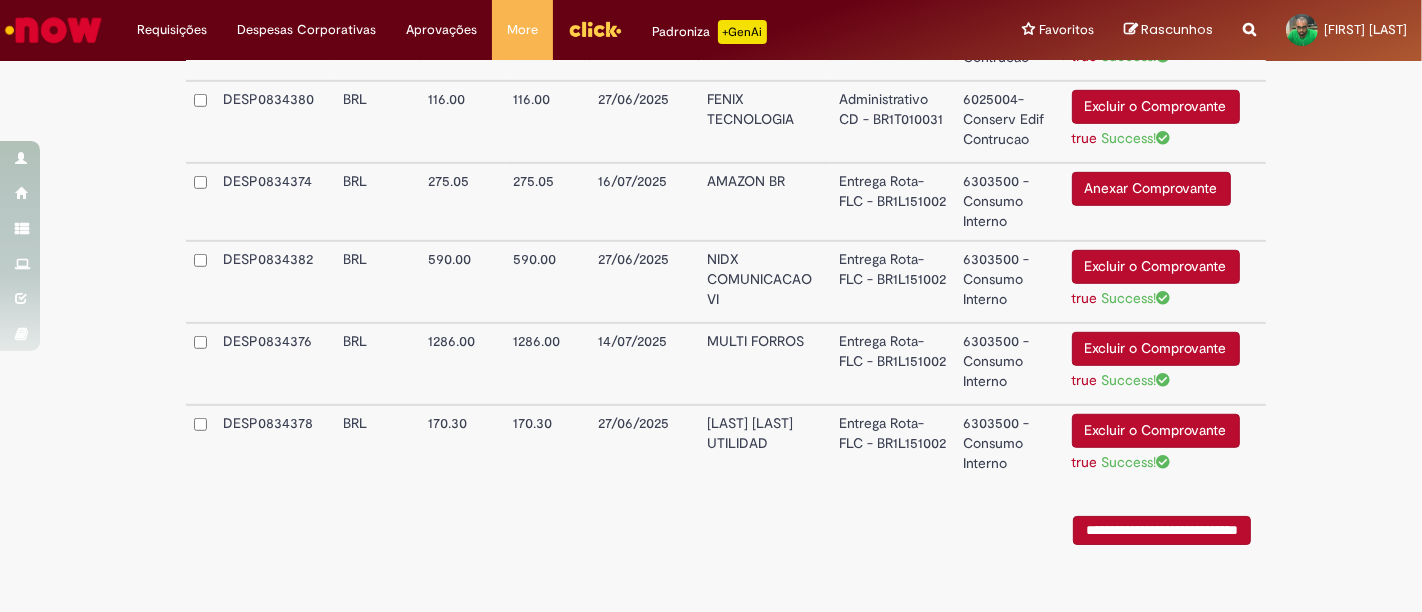 scroll, scrollTop: 985, scrollLeft: 0, axis: vertical 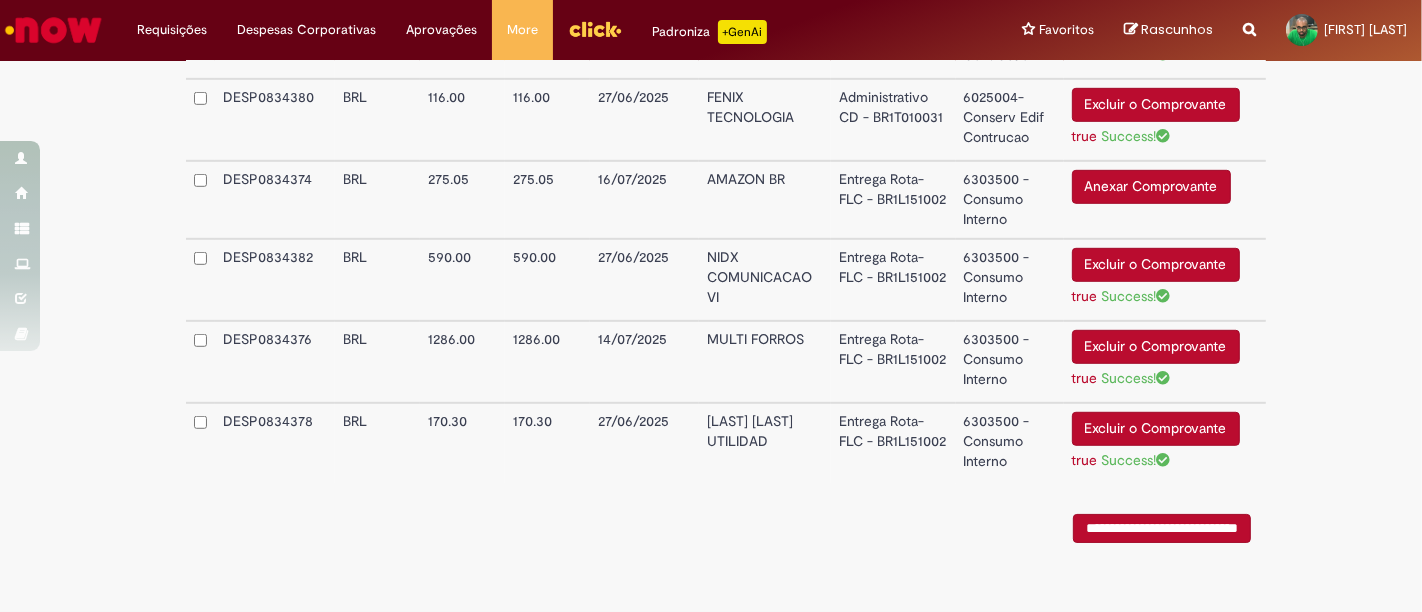 click on "Entrega Rota-FLC - BR1L151002" at bounding box center [893, 200] 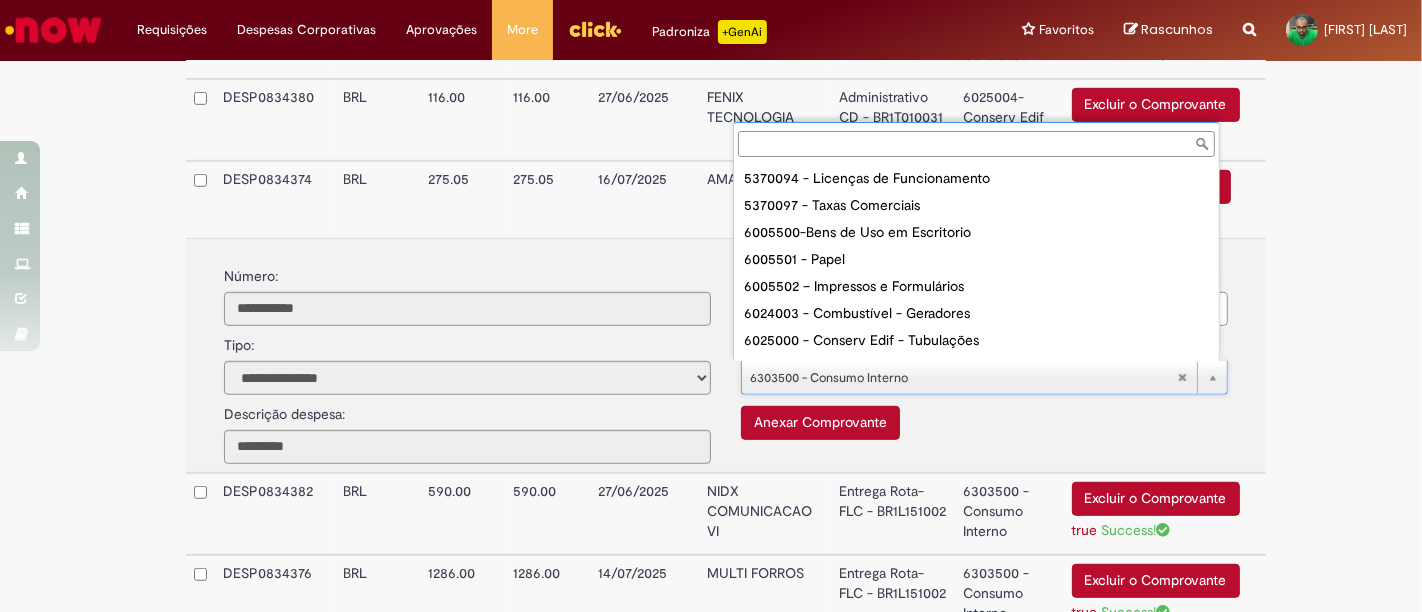scroll, scrollTop: 1466, scrollLeft: 0, axis: vertical 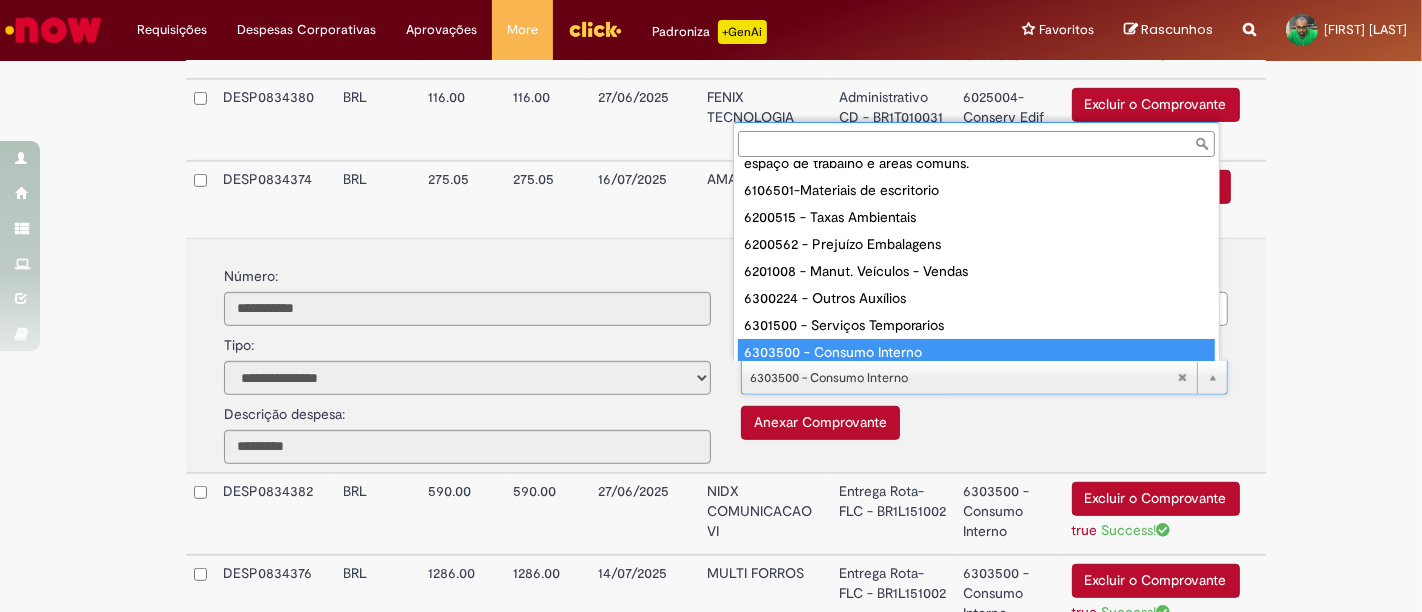 type on "*******" 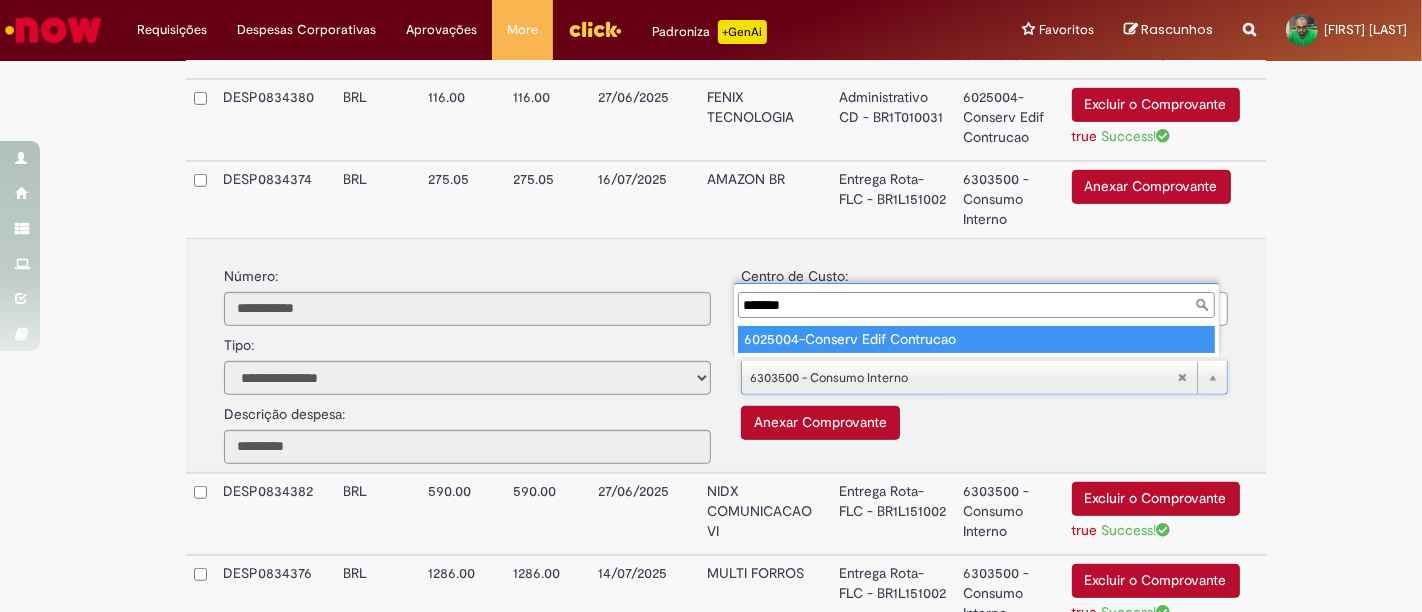 scroll, scrollTop: 0, scrollLeft: 0, axis: both 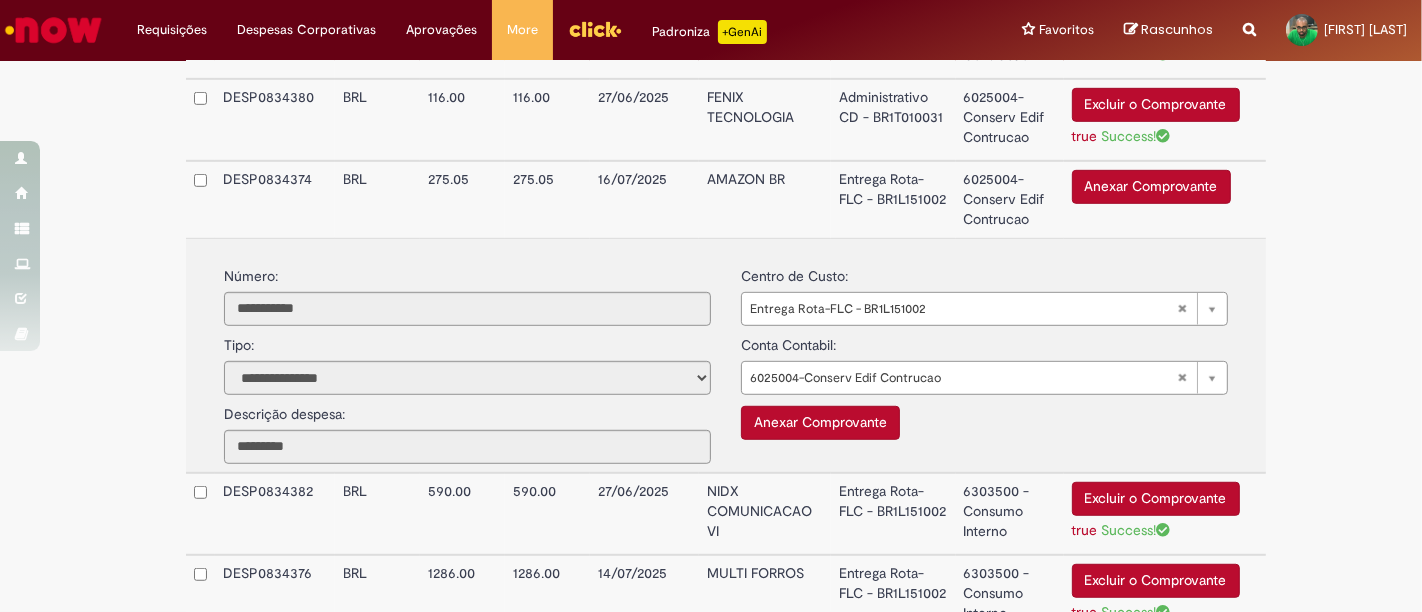 click on "Entrega Rota-FLC - BR1L151002" at bounding box center [893, 199] 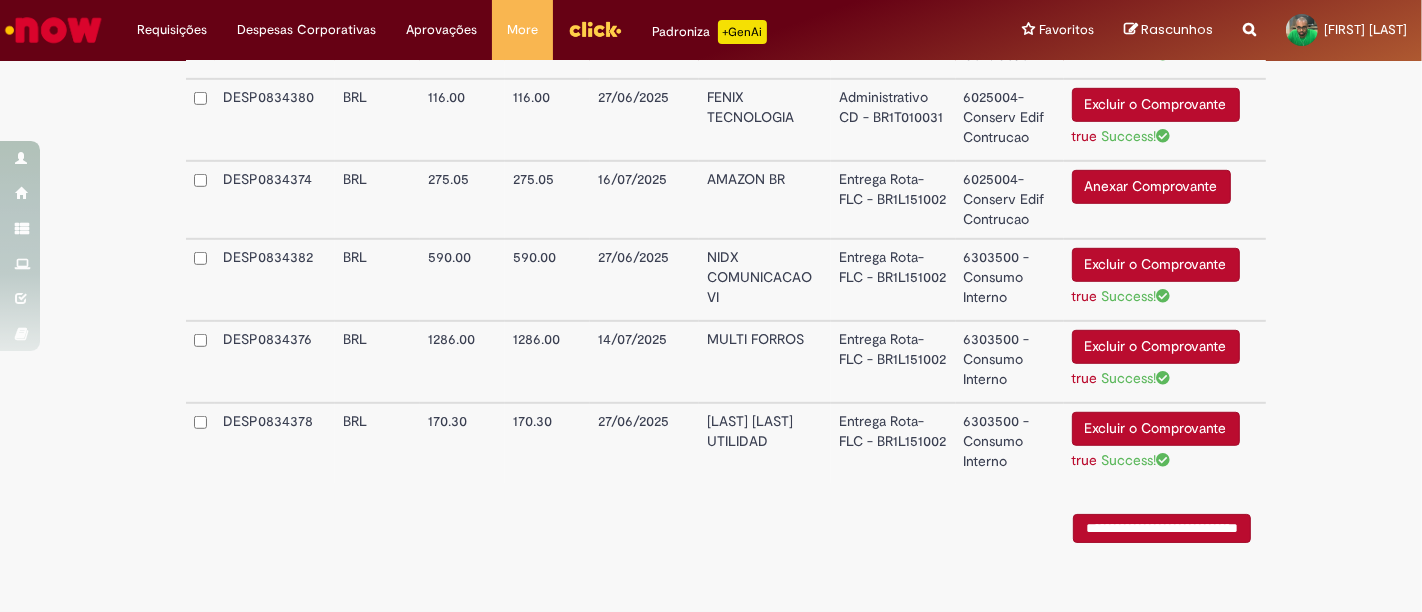click on "Entrega Rota-FLC - BR1L151002" at bounding box center (893, 280) 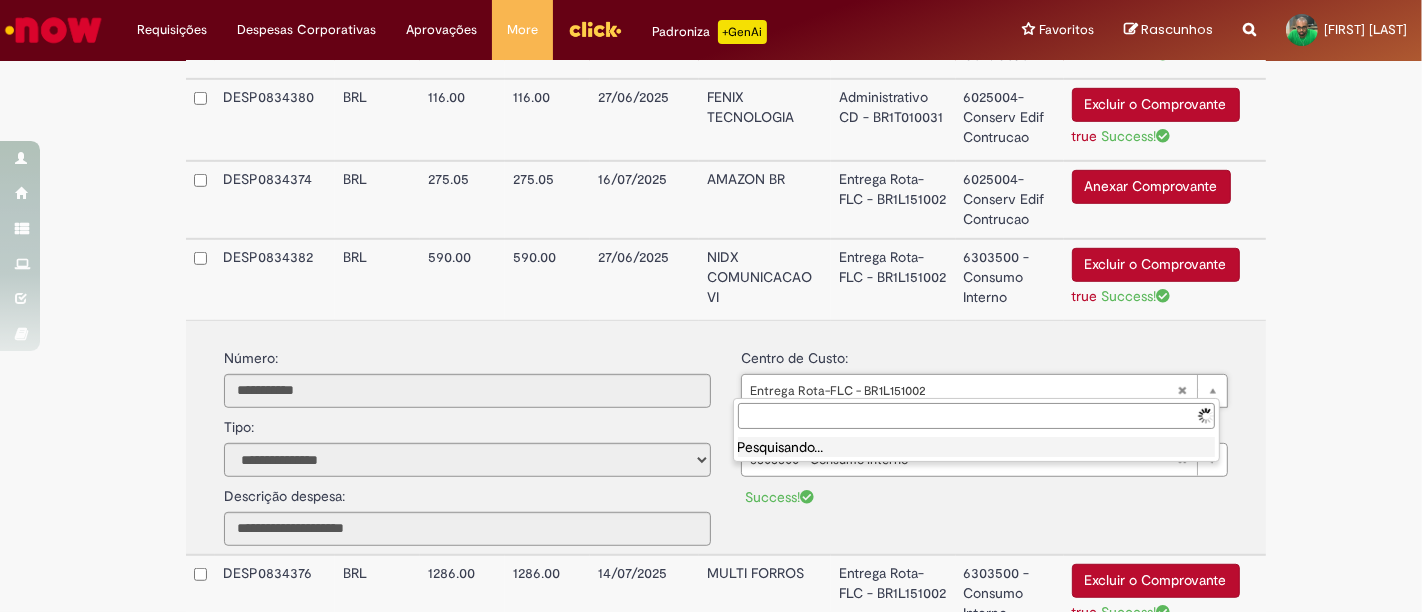 type on "**********" 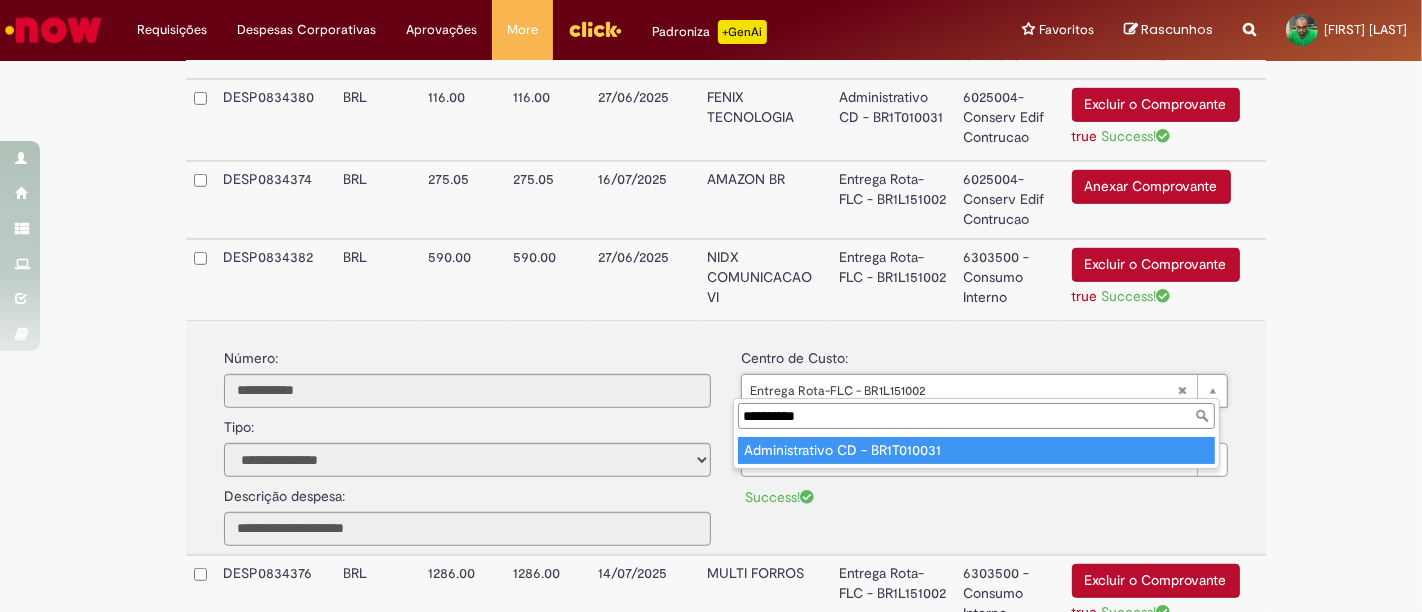 type on "**********" 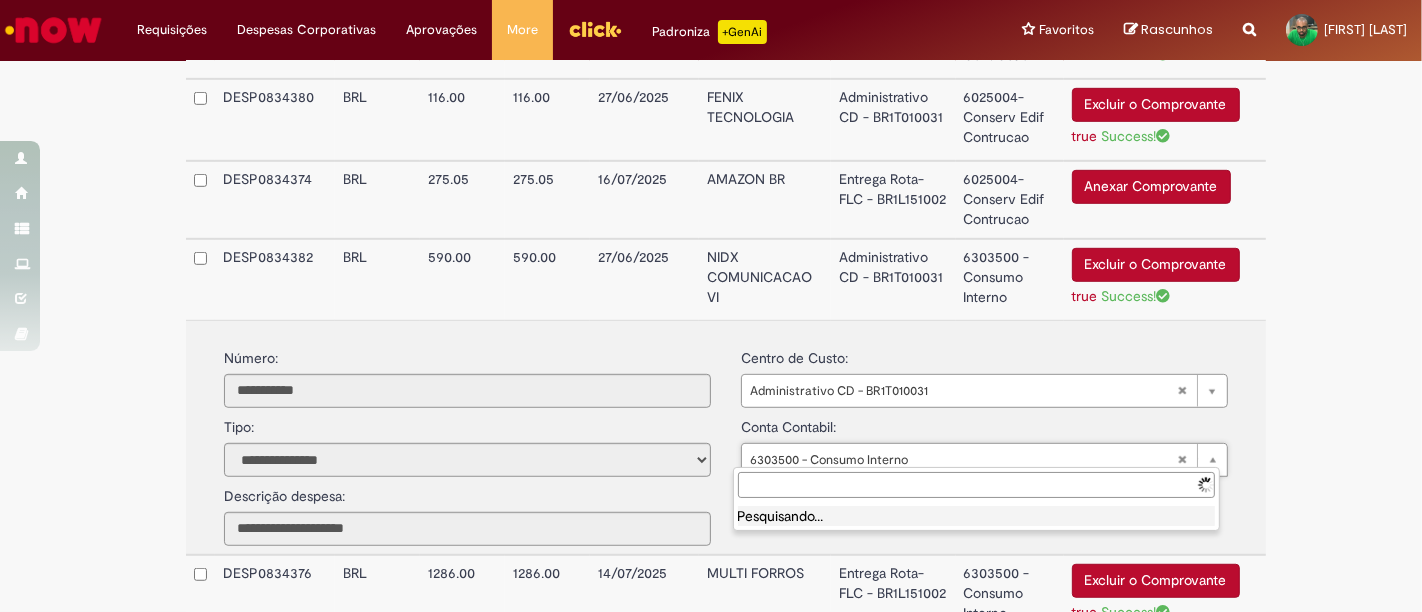 type on "*******" 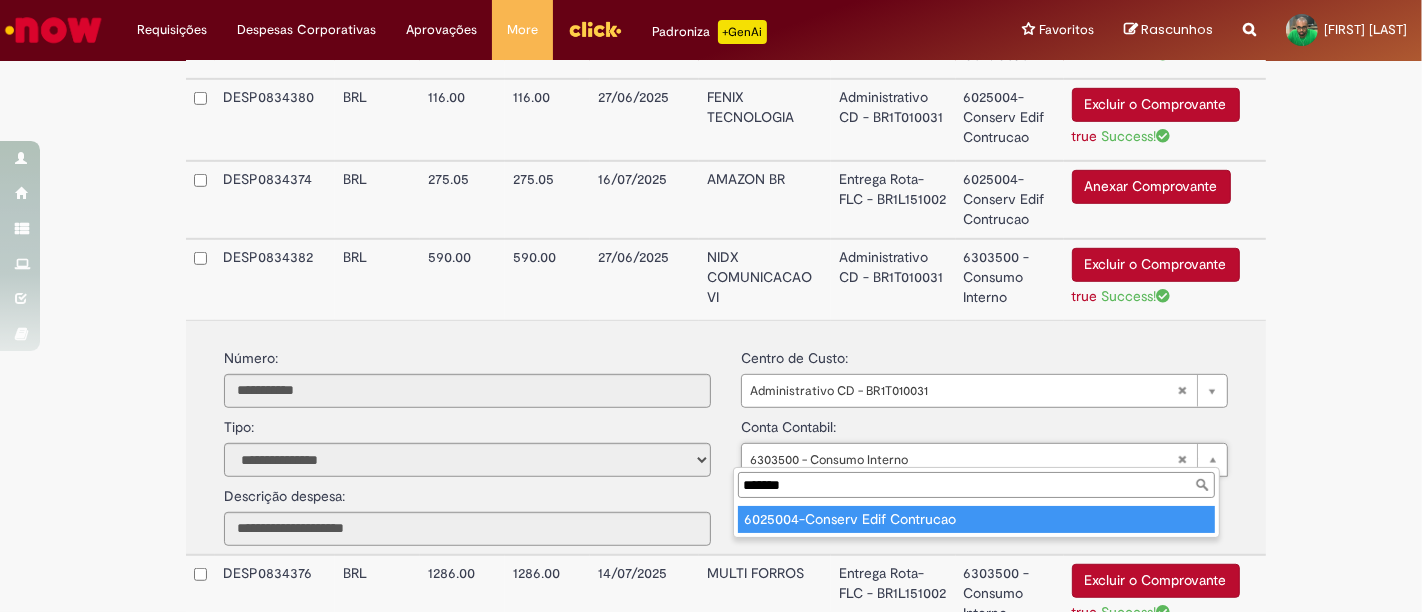 type on "**********" 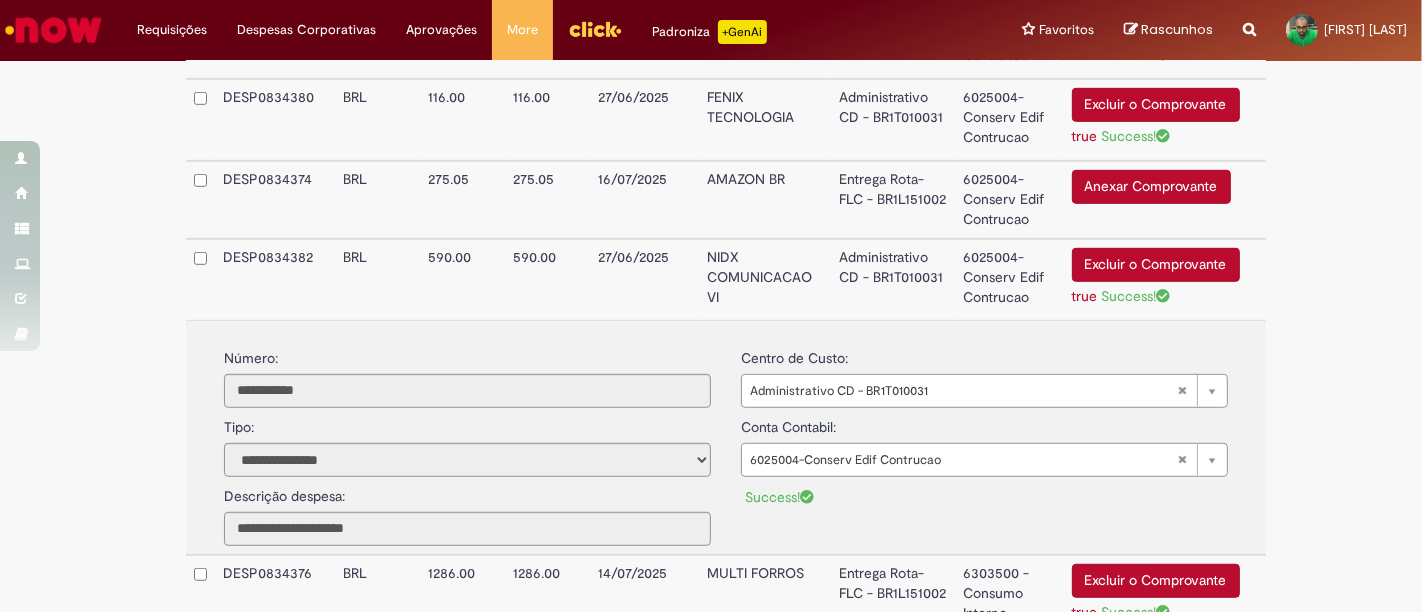 click on "Administrativo CD - BR1T010031" at bounding box center (893, 279) 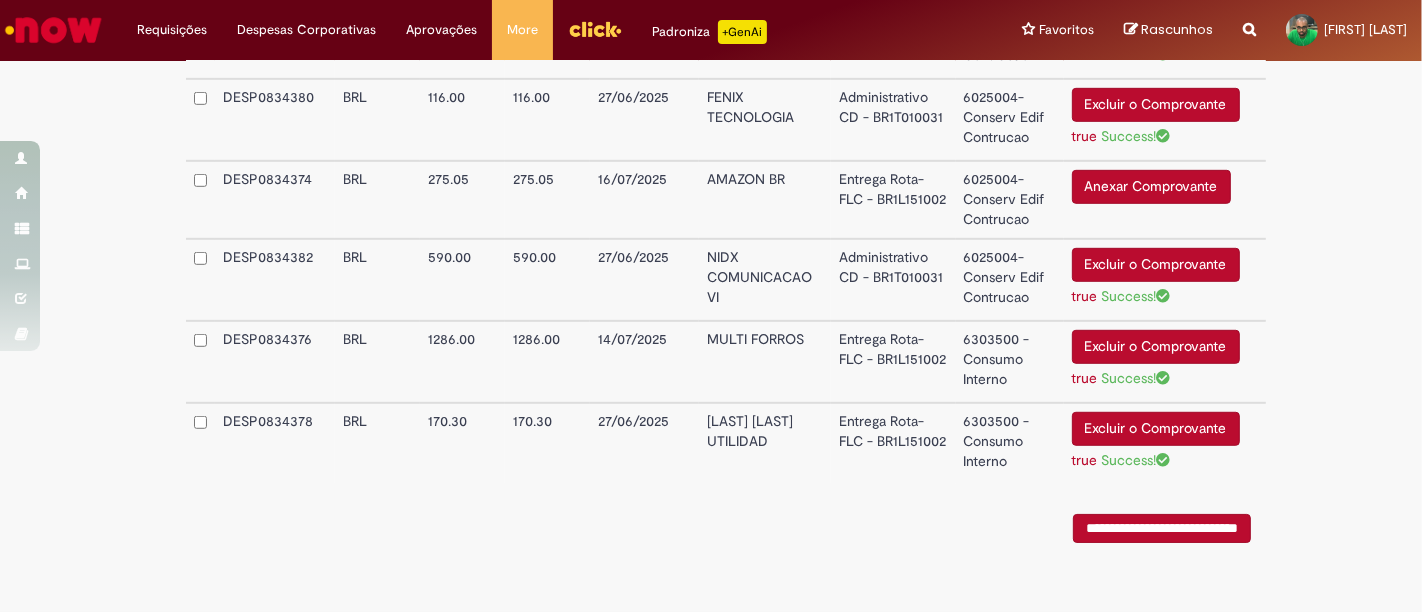 click on "Entrega Rota-FLC - BR1L151002" at bounding box center (893, 362) 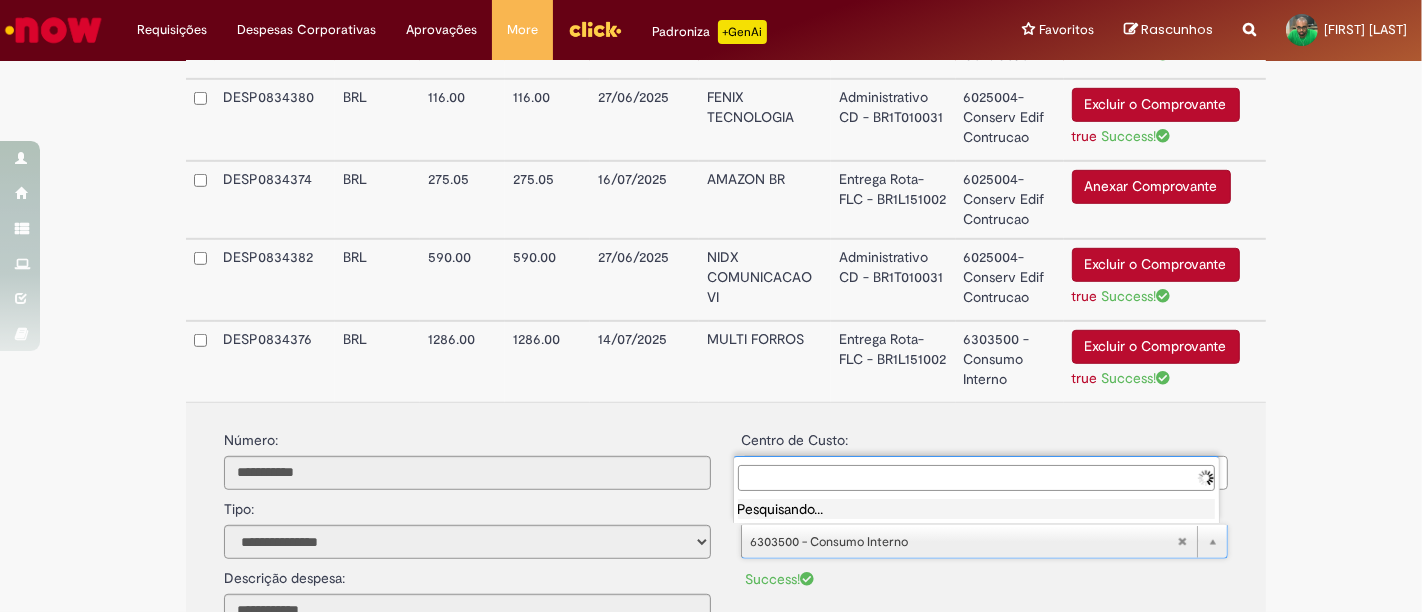 type on "*******" 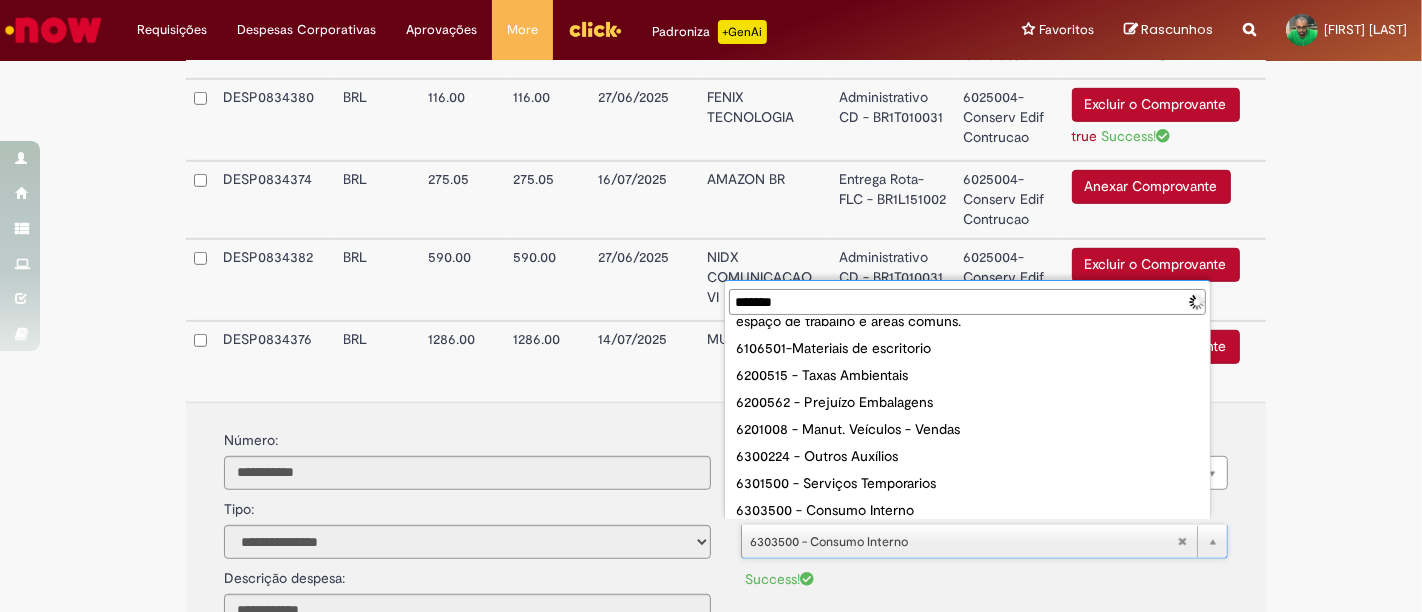 scroll, scrollTop: 0, scrollLeft: 0, axis: both 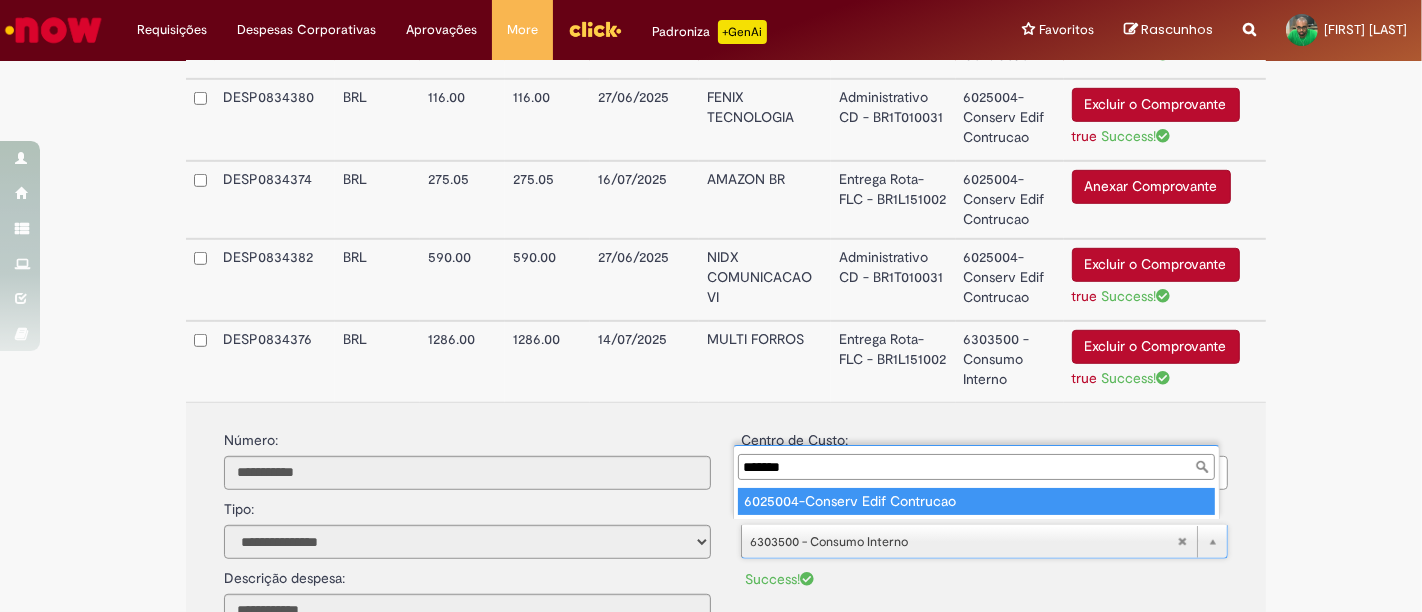 type on "**********" 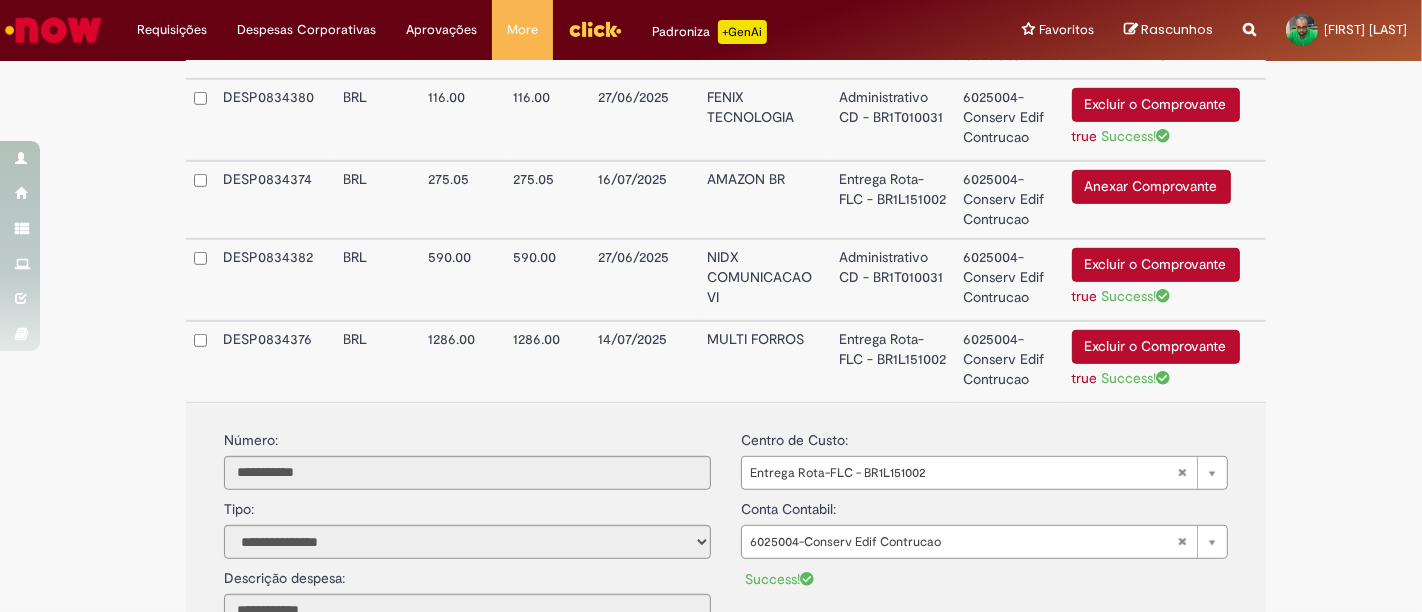 click on "Entrega Rota-FLC - BR1L151002" at bounding box center (893, 361) 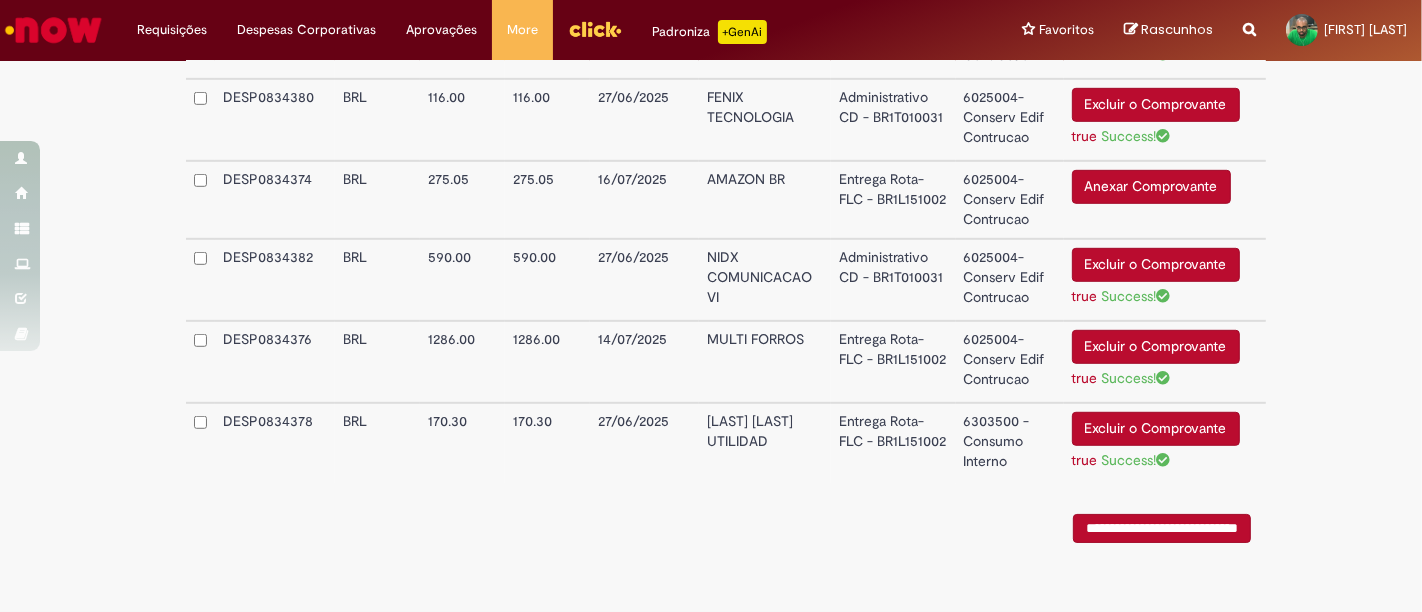 click on "Entrega Rota-FLC - BR1L151002" at bounding box center (893, 443) 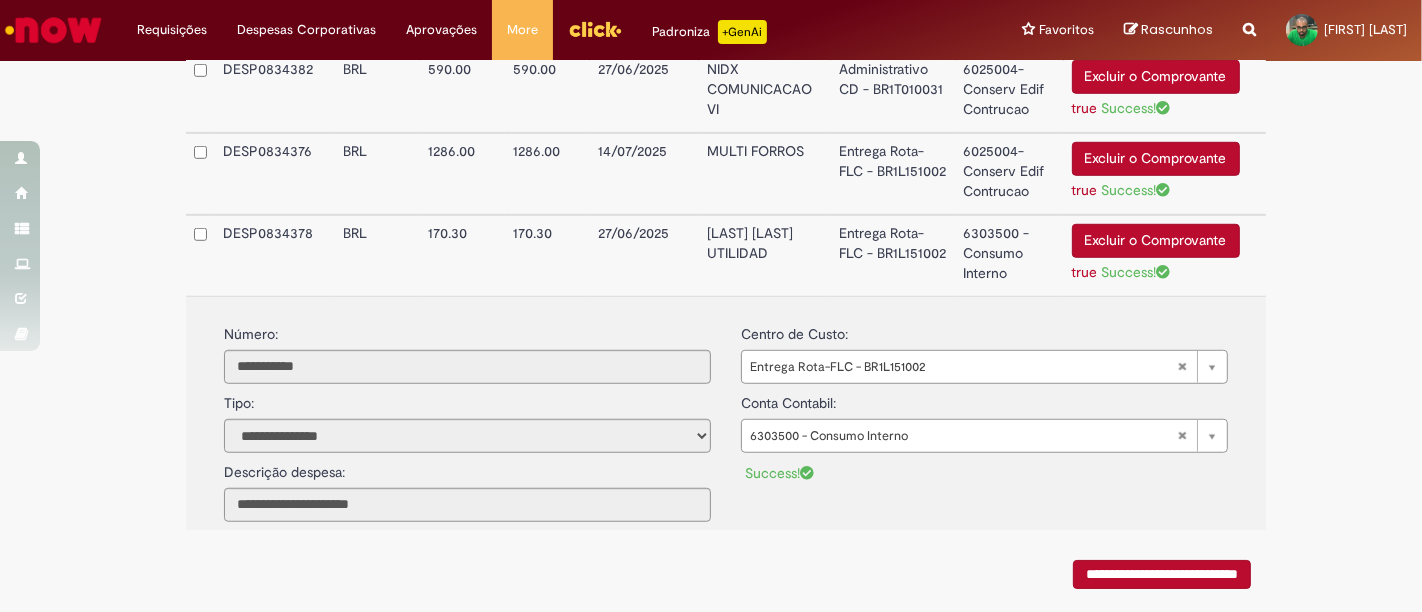 scroll, scrollTop: 1175, scrollLeft: 0, axis: vertical 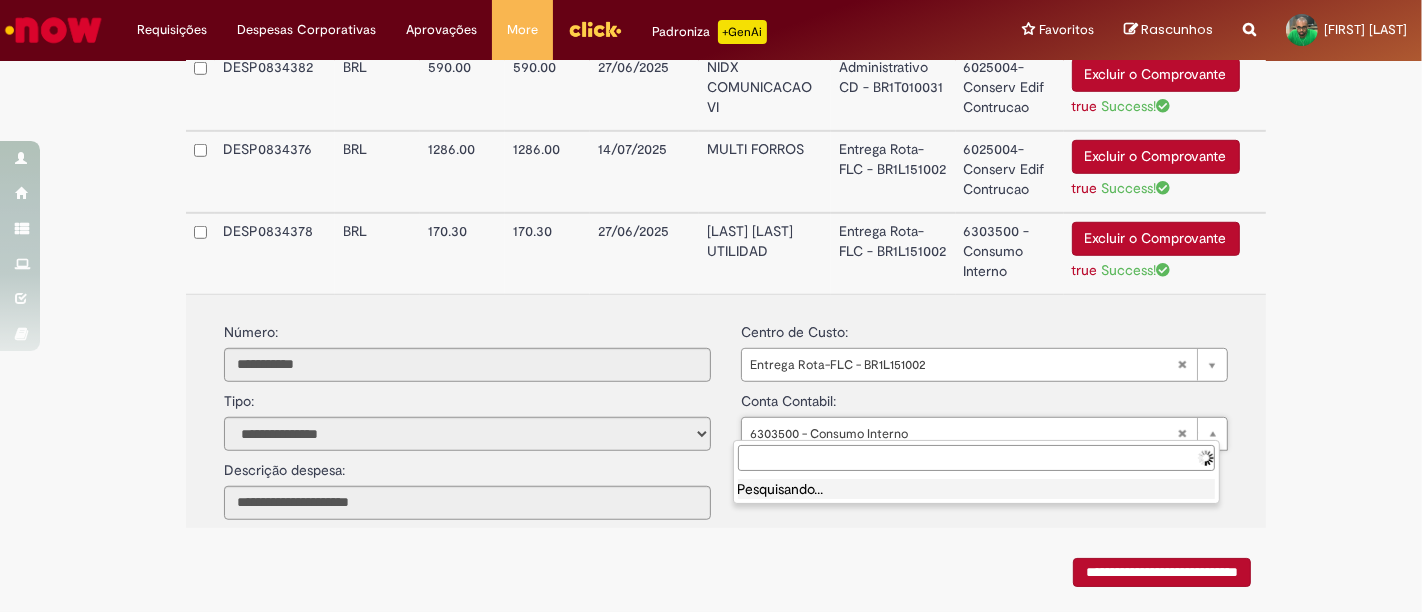 type on "*******" 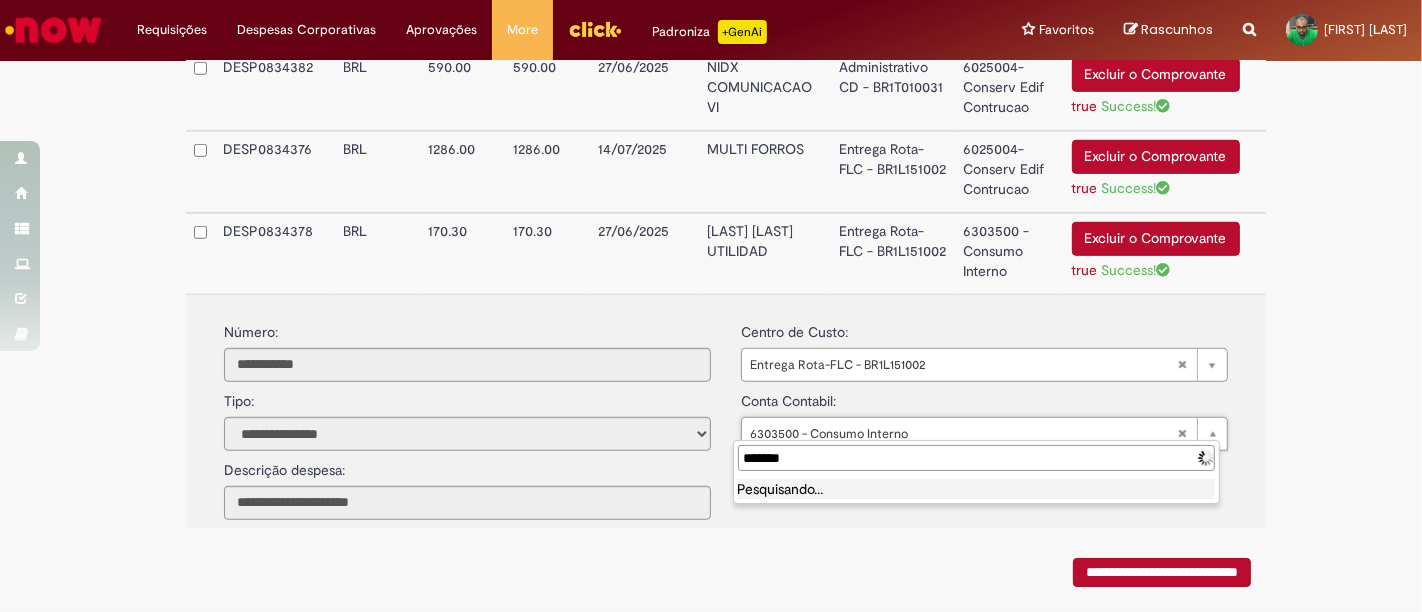type on "**********" 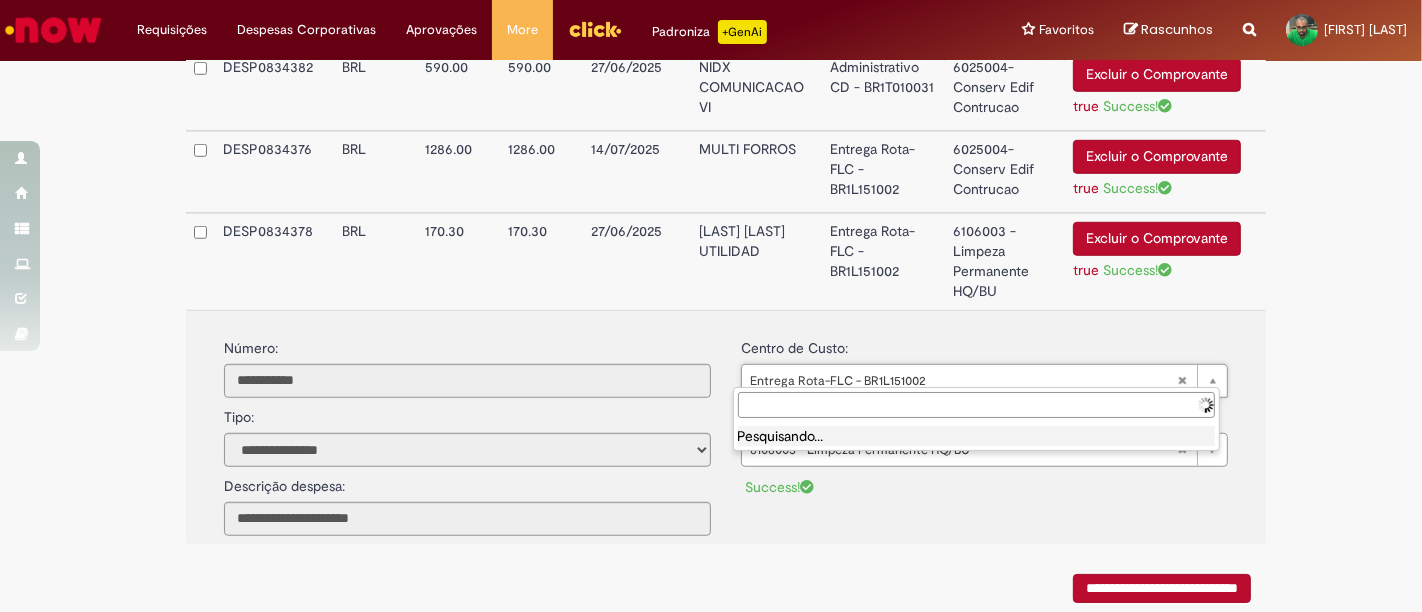 type on "**********" 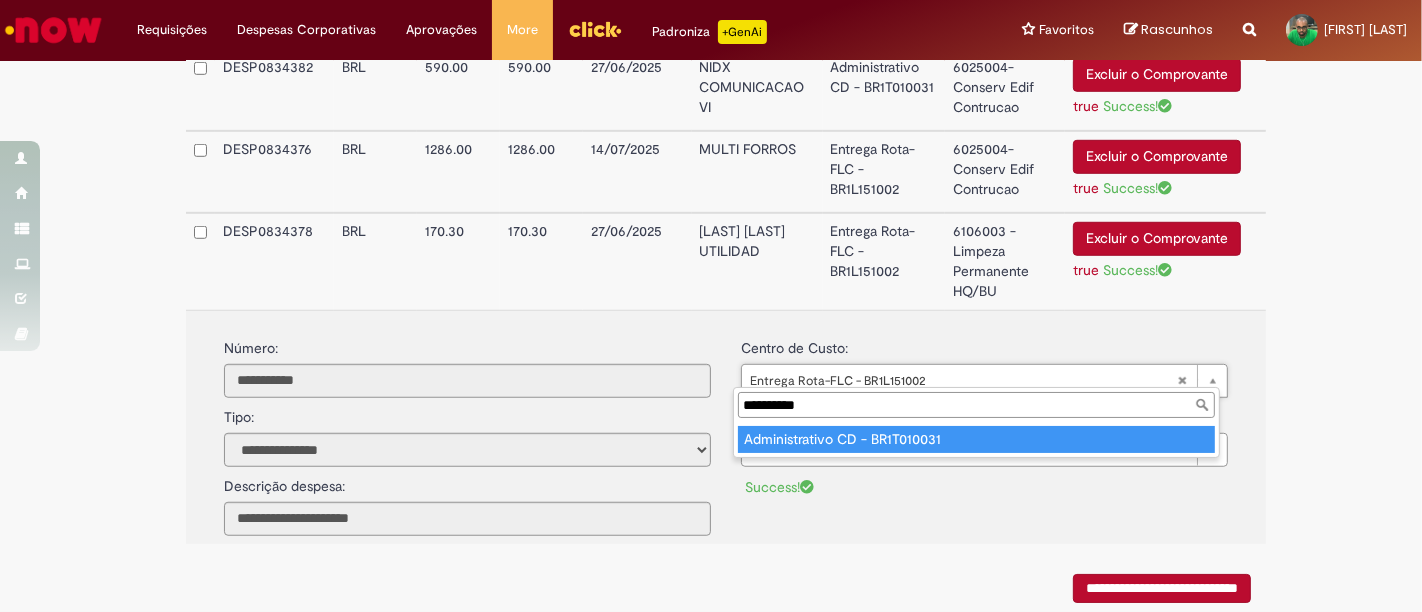 type on "**********" 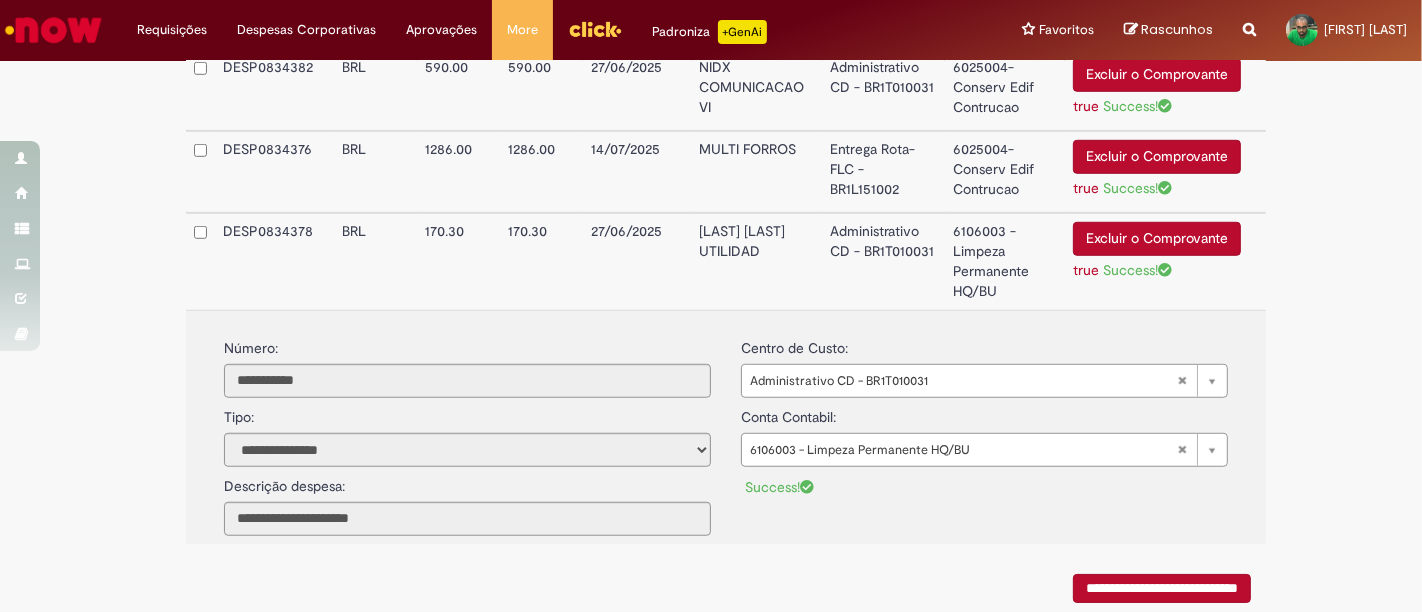 click on "Administrativo CD - BR1T010031" at bounding box center (884, 261) 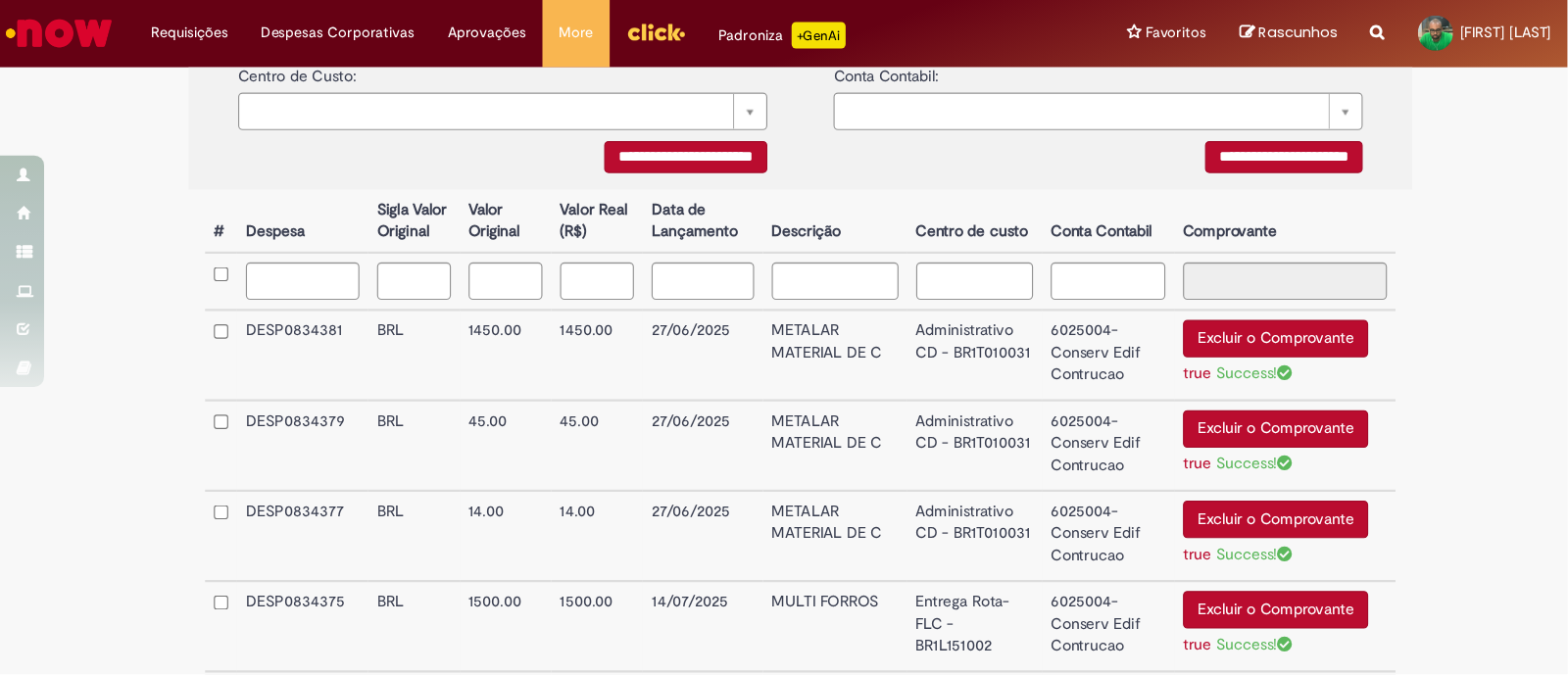 scroll, scrollTop: 498, scrollLeft: 0, axis: vertical 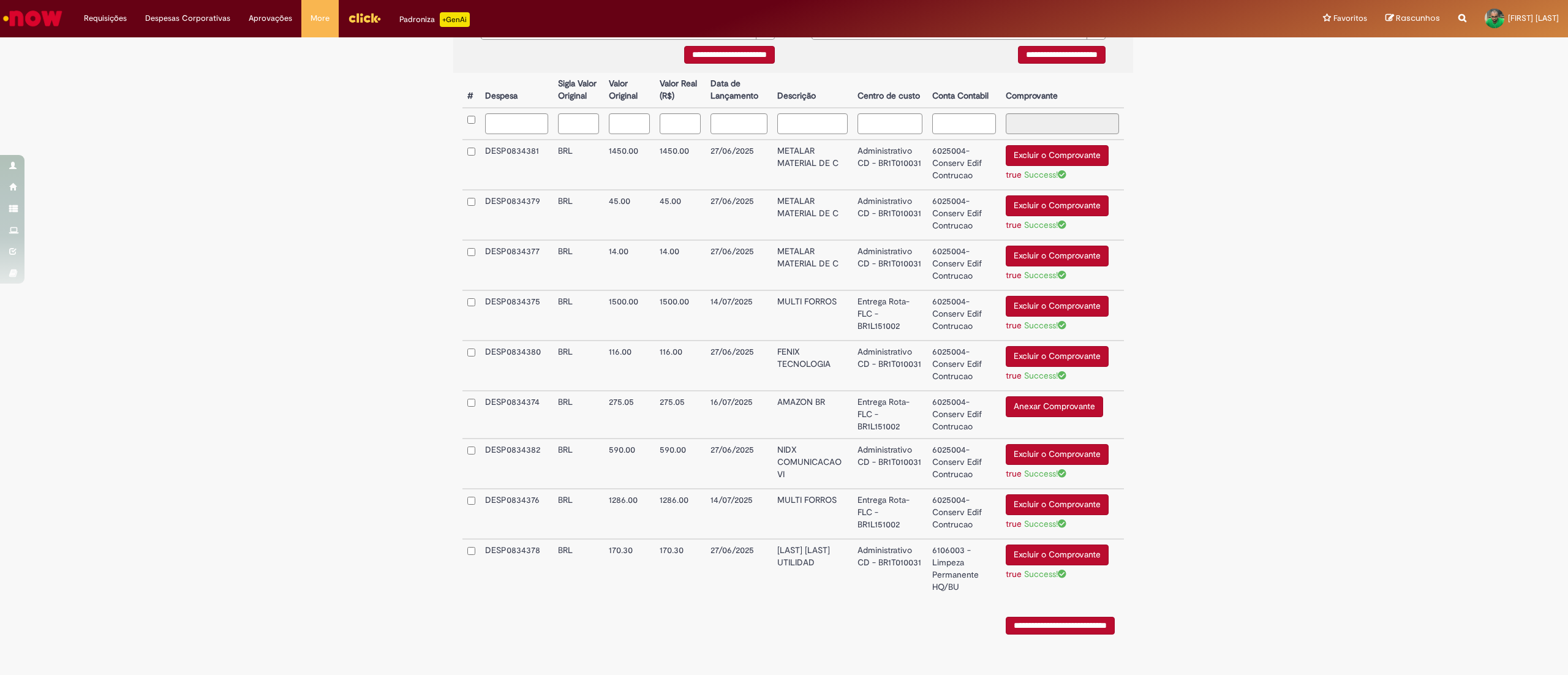 click on "Anexar Comprovante" at bounding box center (1054, 407) 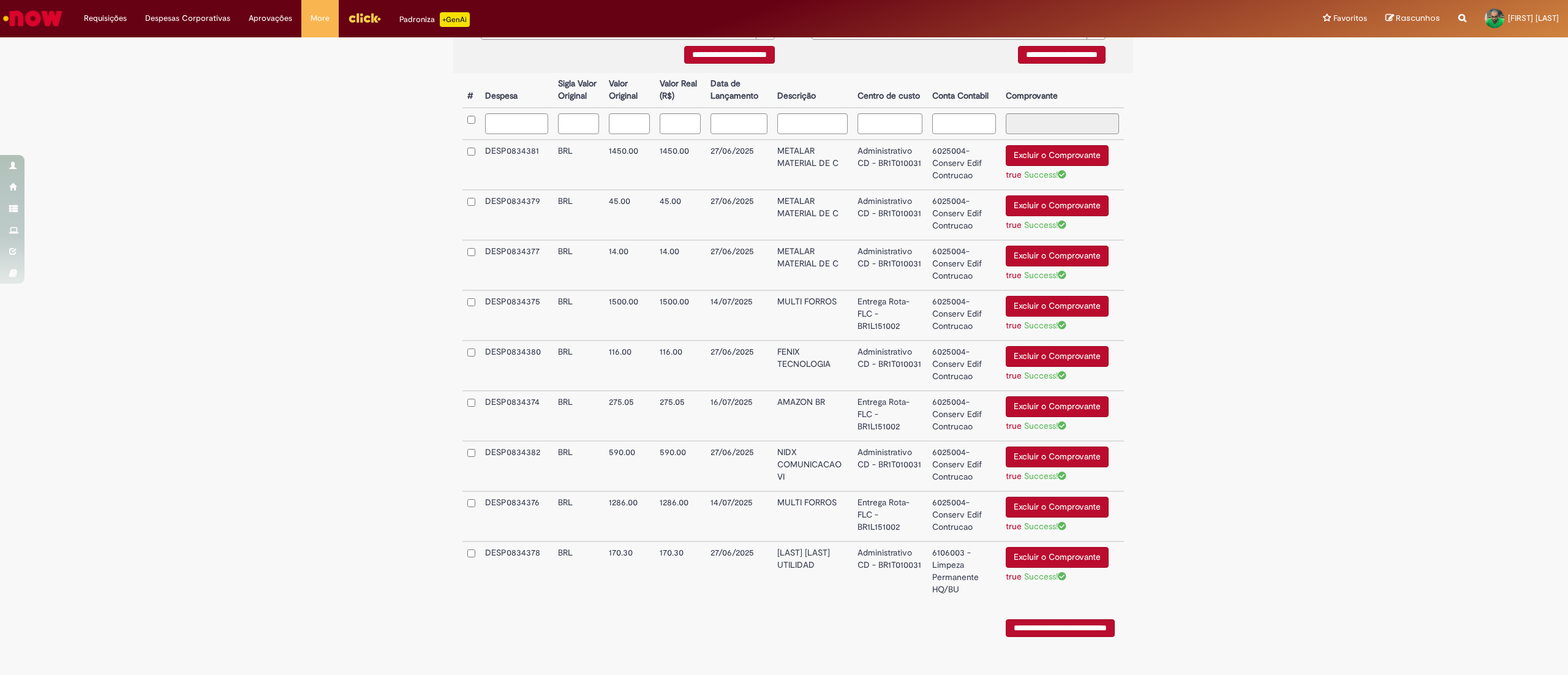 click on "**********" at bounding box center [1060, 628] 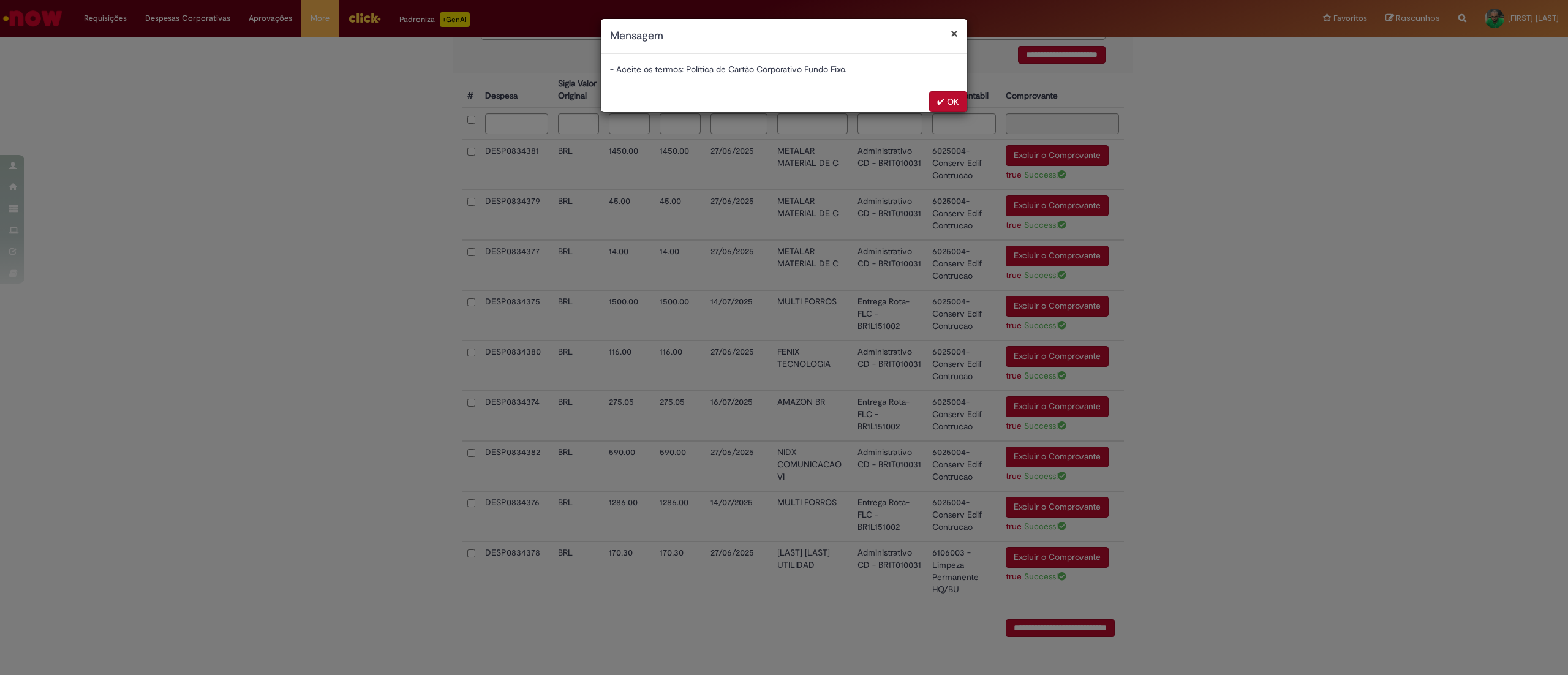 click on "✔ OK" at bounding box center [948, 102] 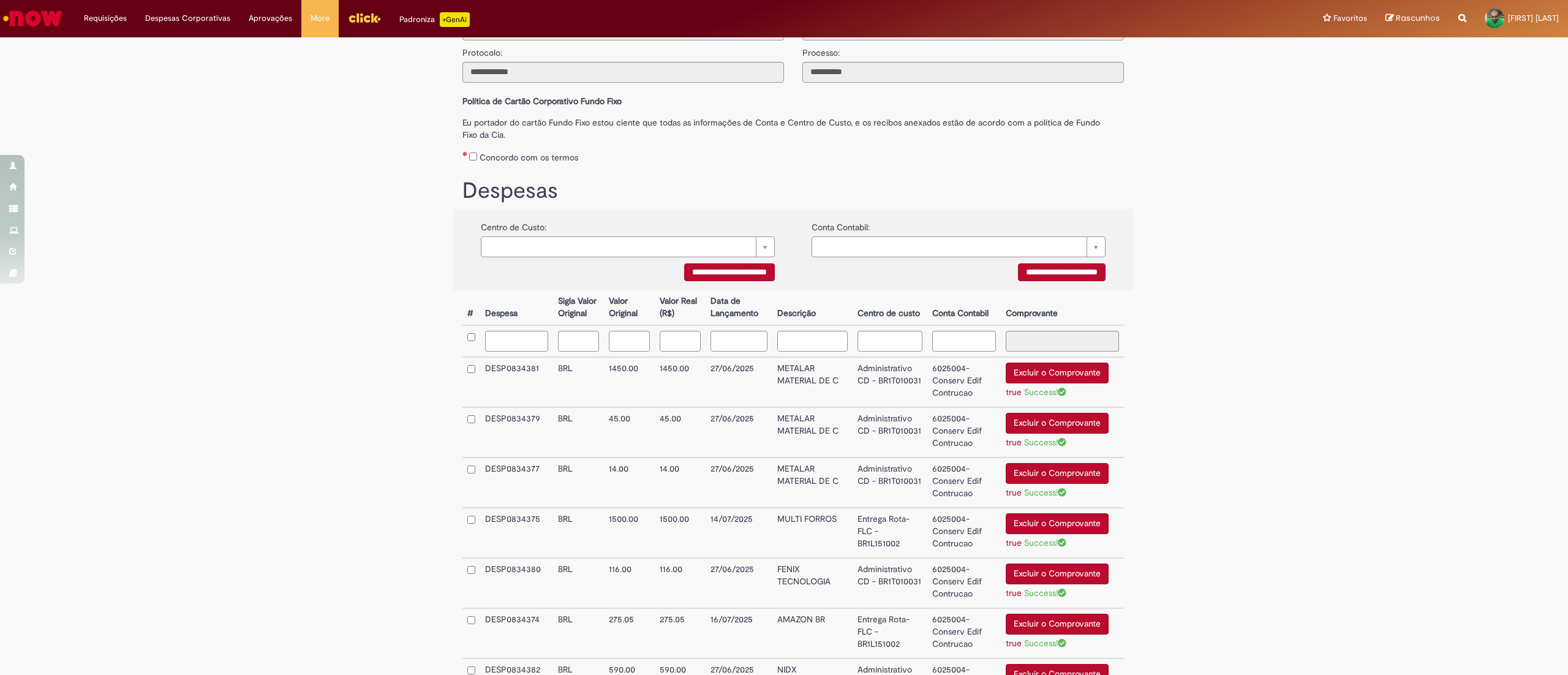 scroll, scrollTop: 86, scrollLeft: 0, axis: vertical 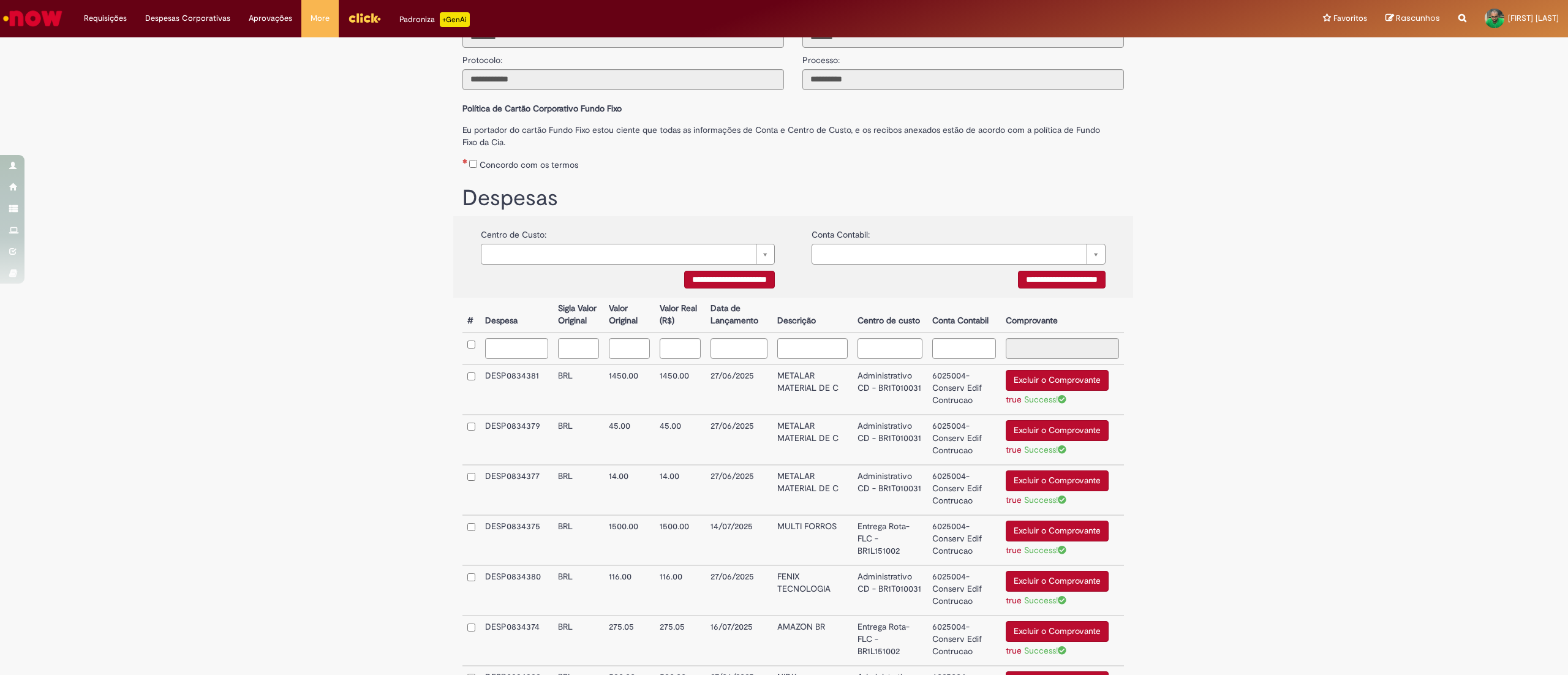 click on "Concordo com os termos" at bounding box center (529, 165) 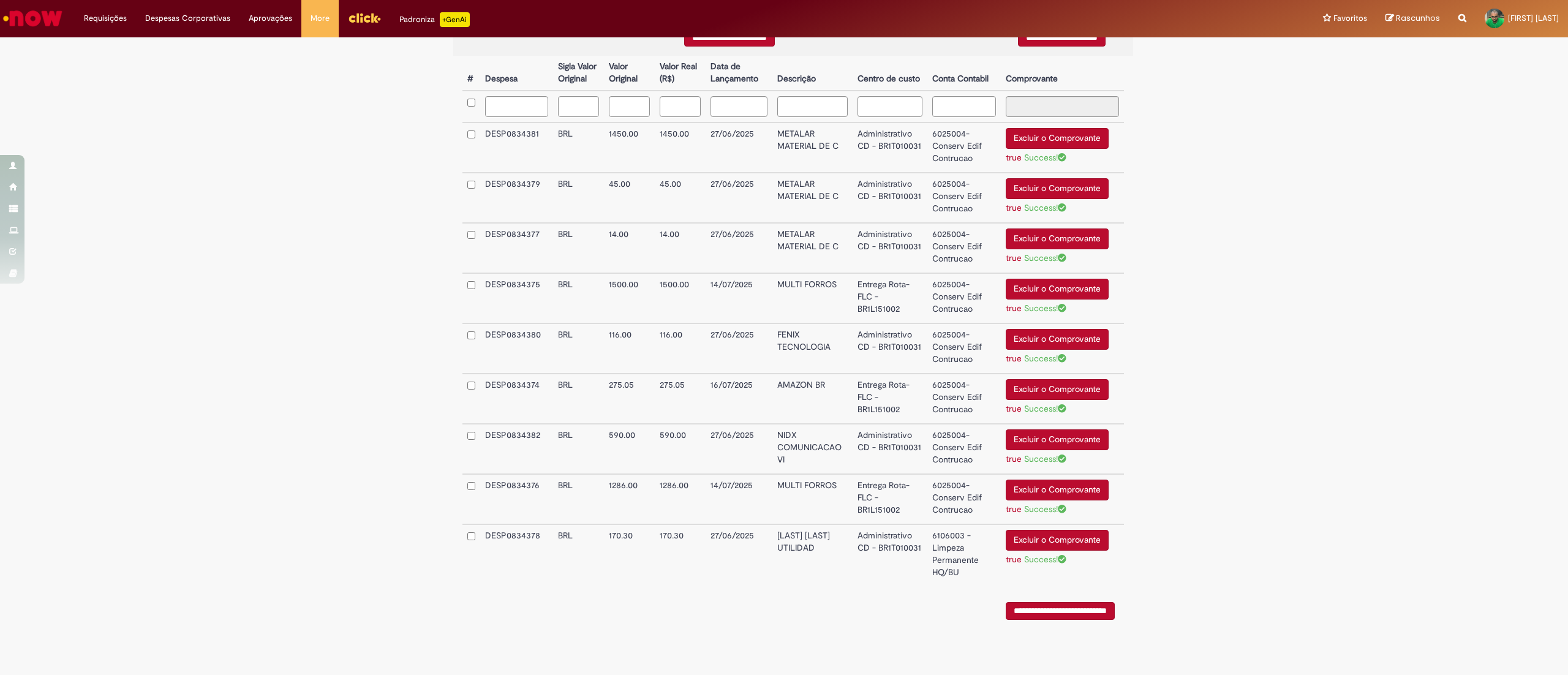 click on "**********" at bounding box center [1060, 611] 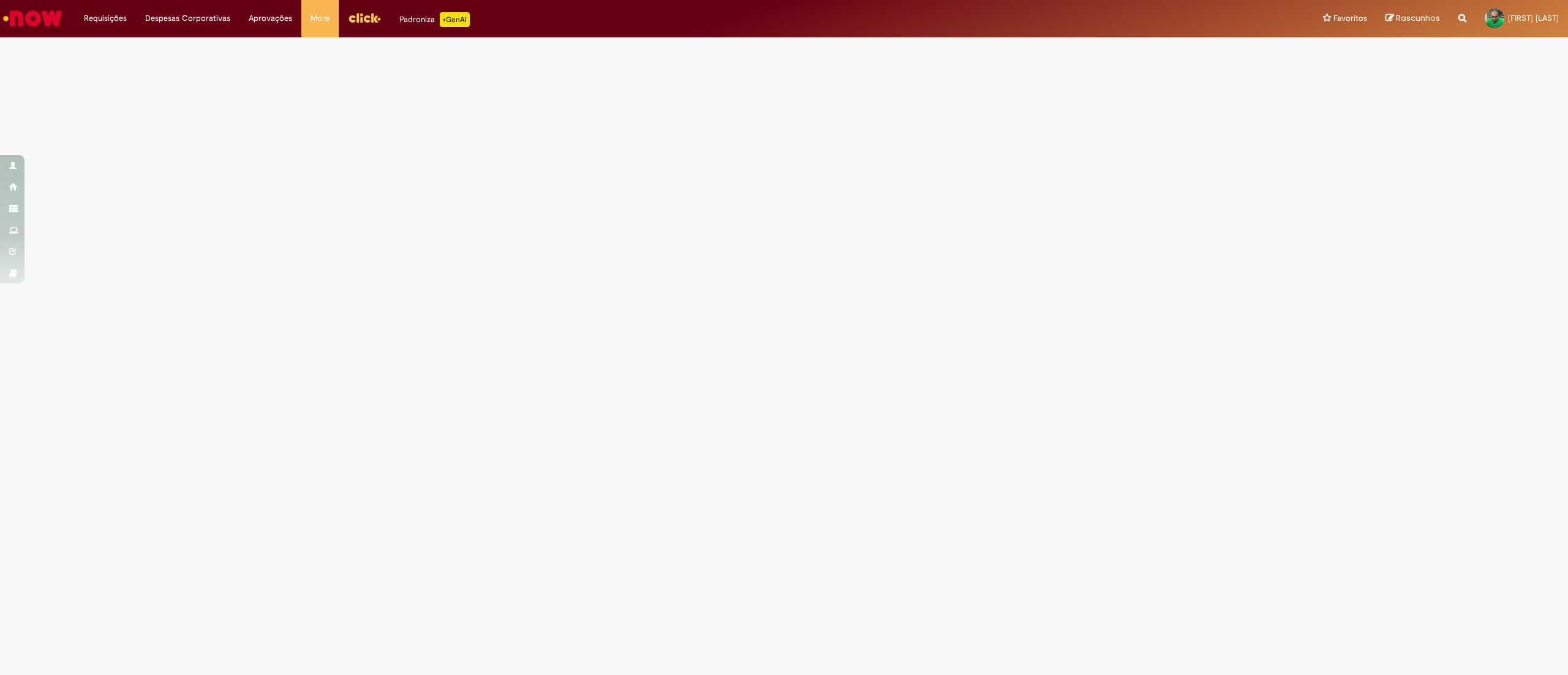scroll, scrollTop: 0, scrollLeft: 0, axis: both 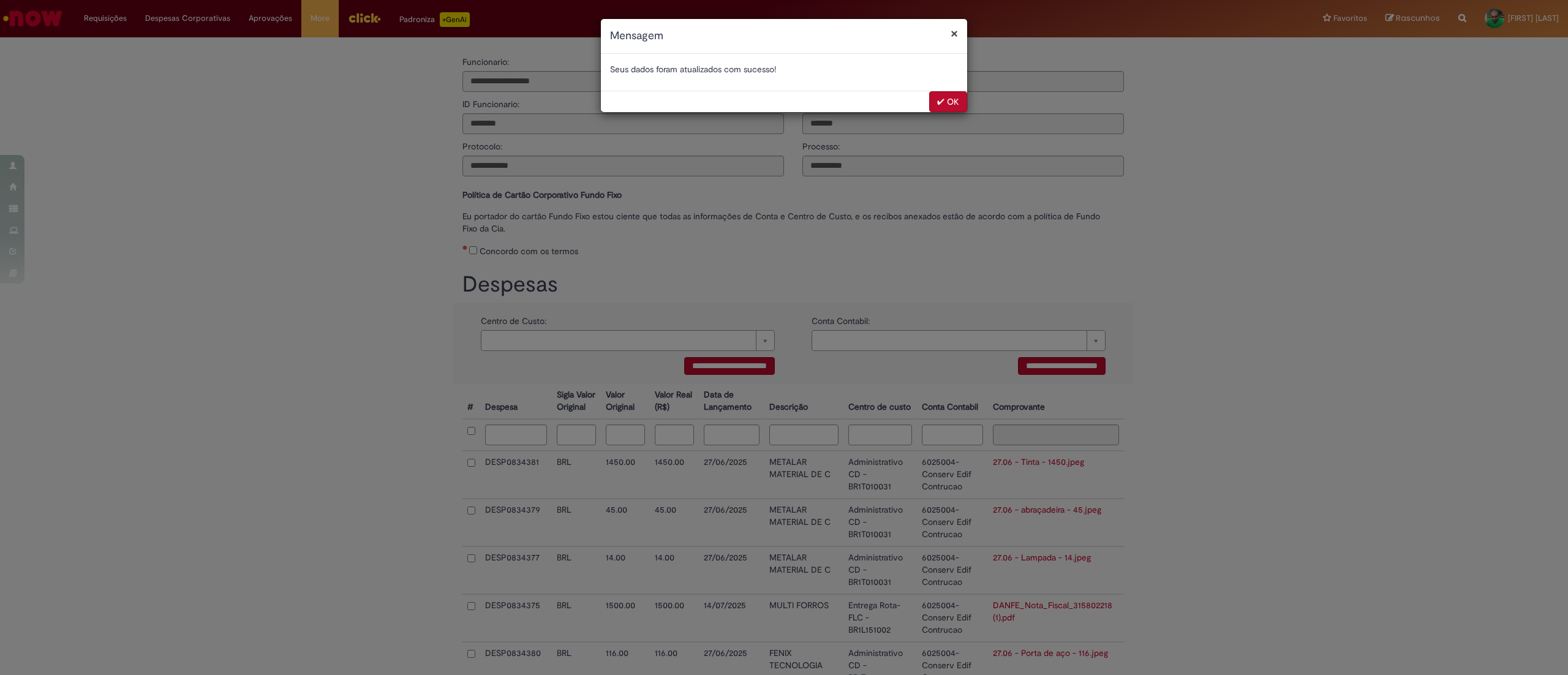 click on "✔ OK" at bounding box center (948, 102) 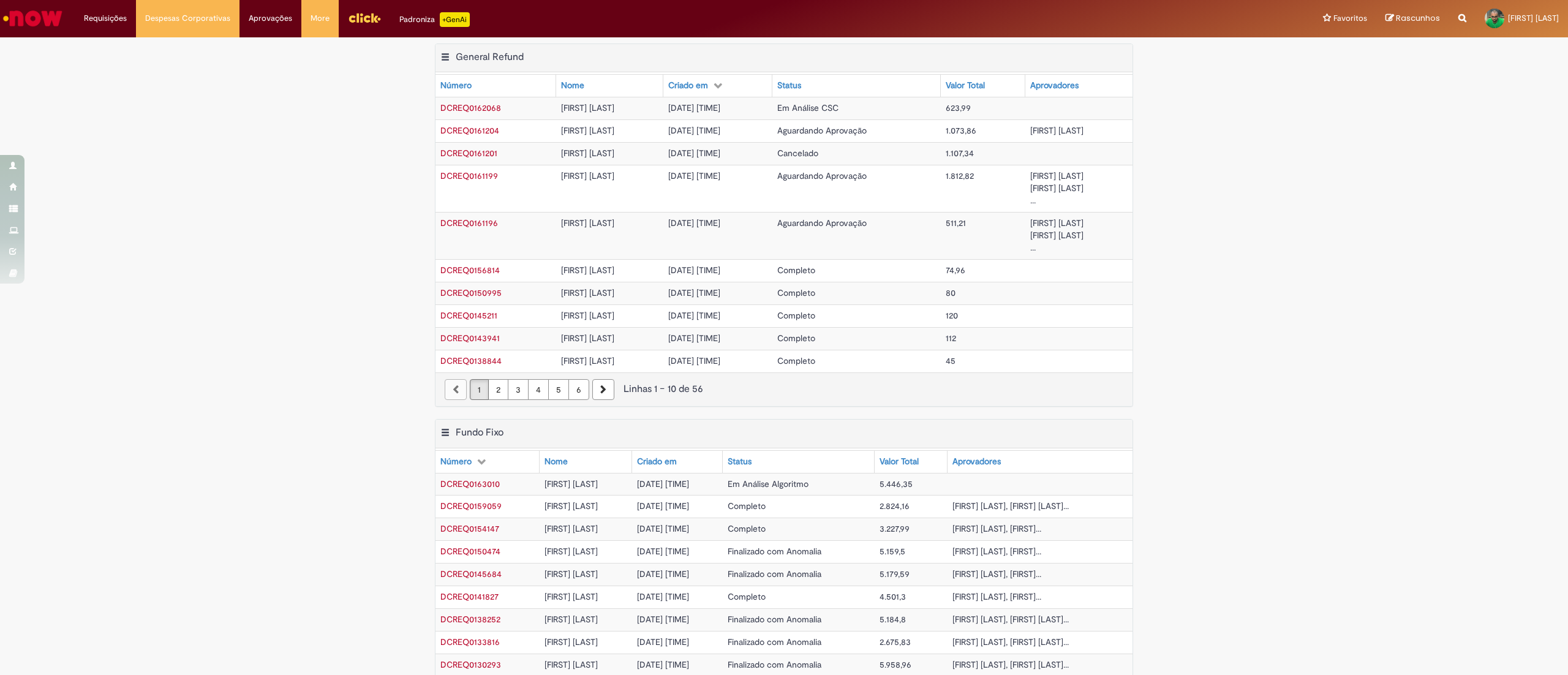 scroll, scrollTop: 0, scrollLeft: 0, axis: both 